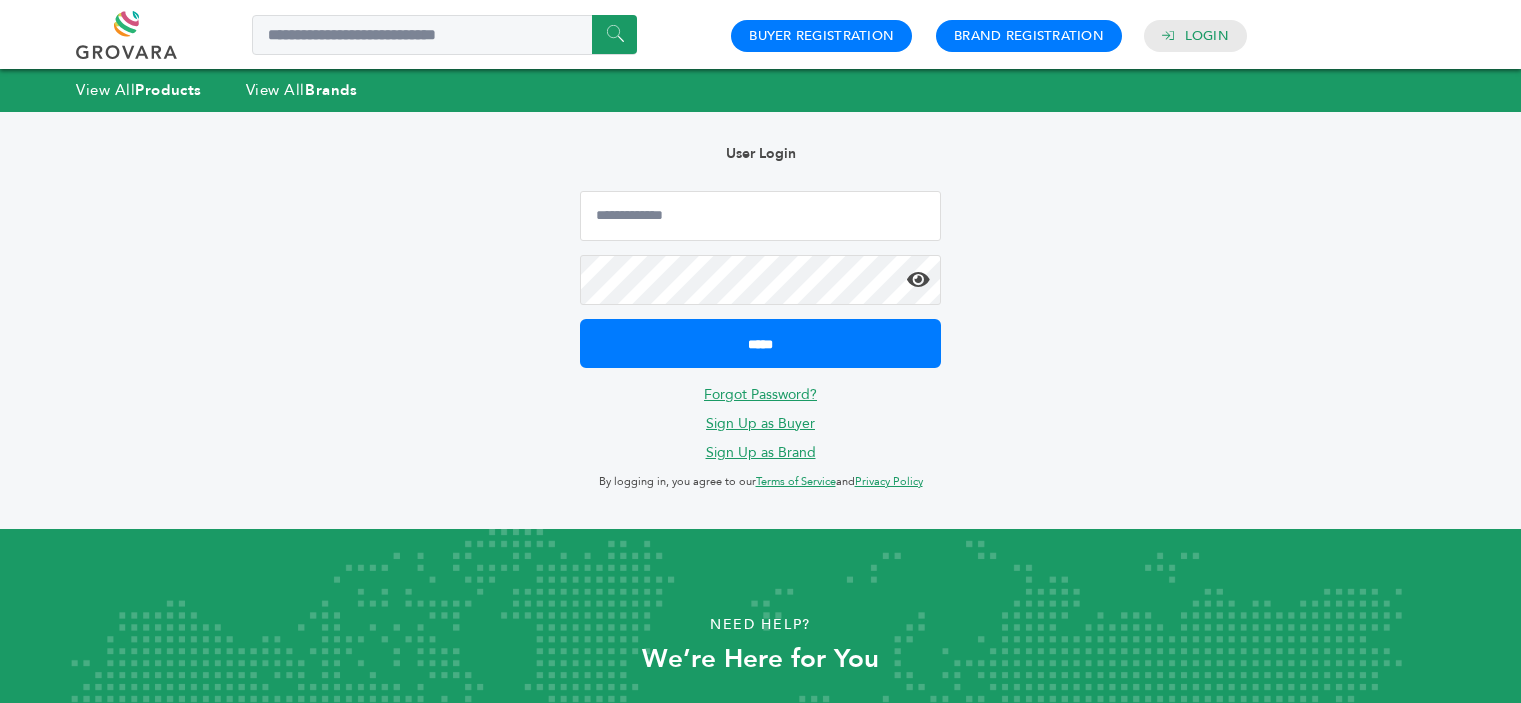 scroll, scrollTop: 0, scrollLeft: 0, axis: both 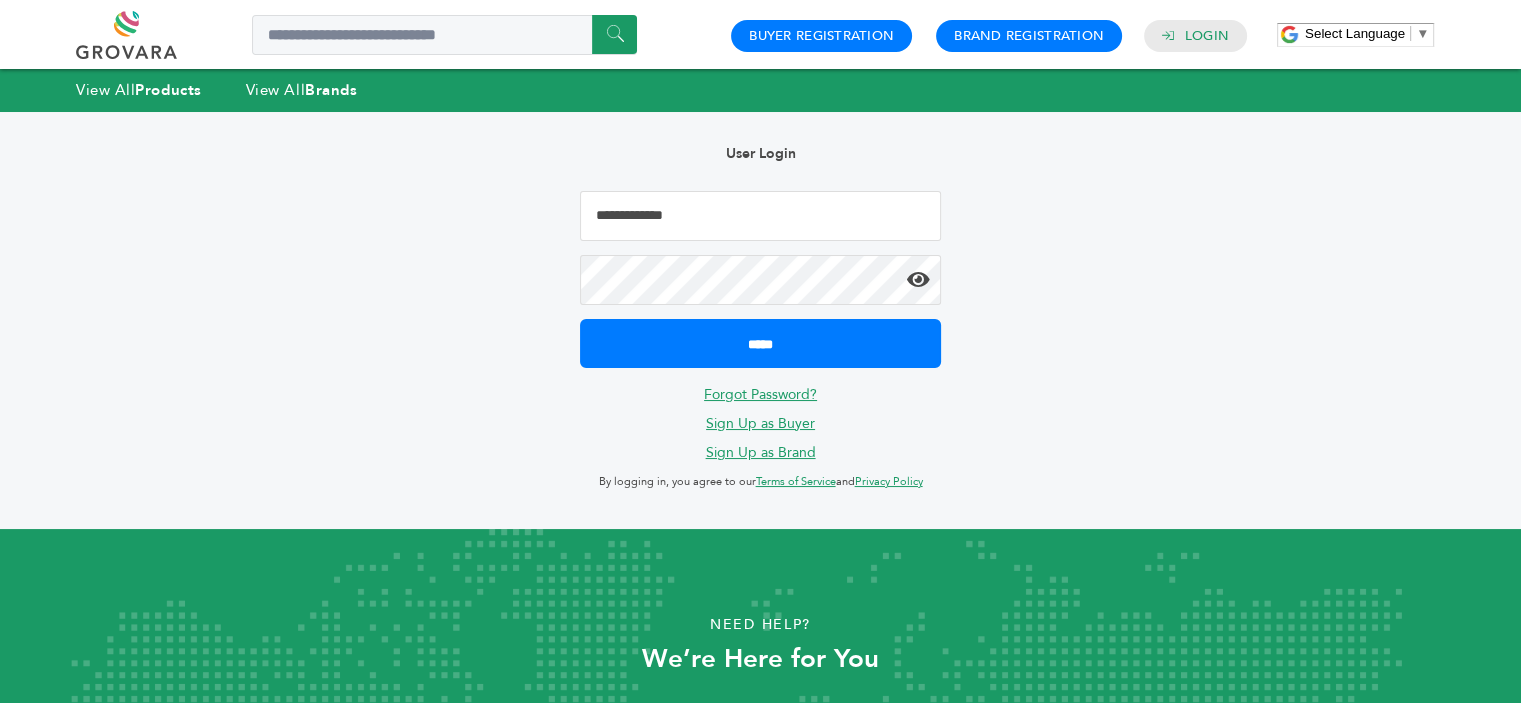 drag, startPoint x: 726, startPoint y: 199, endPoint x: 719, endPoint y: 207, distance: 10.630146 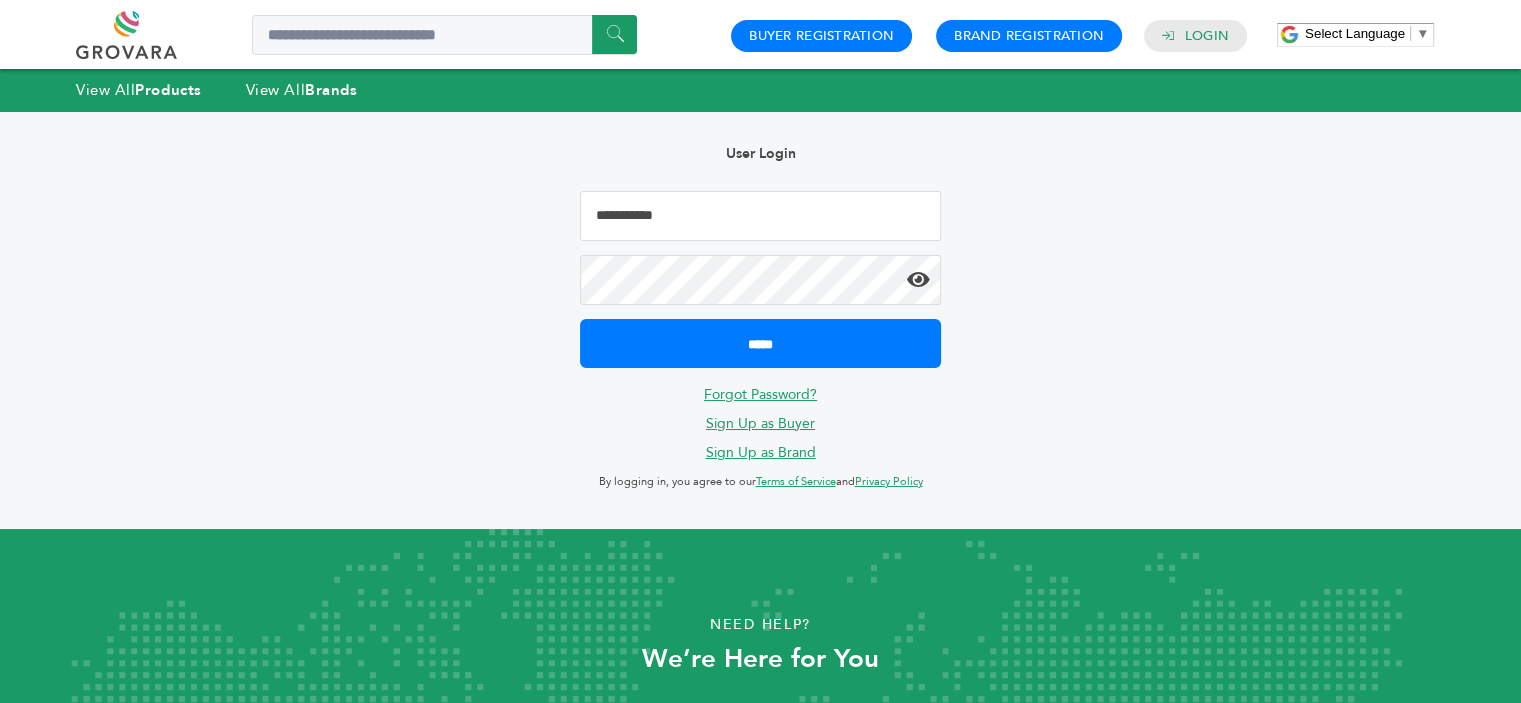 type on "**********" 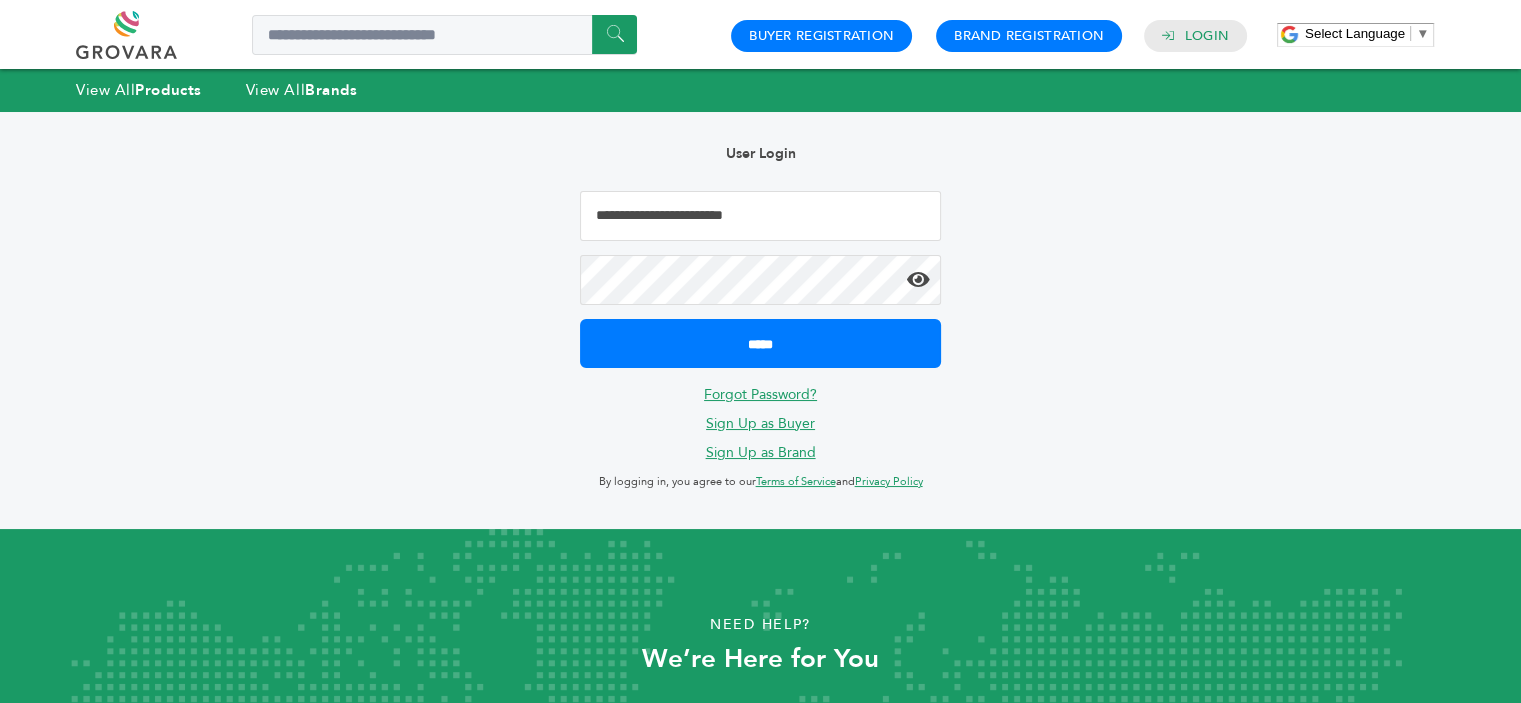 click on "*****" at bounding box center (760, 343) 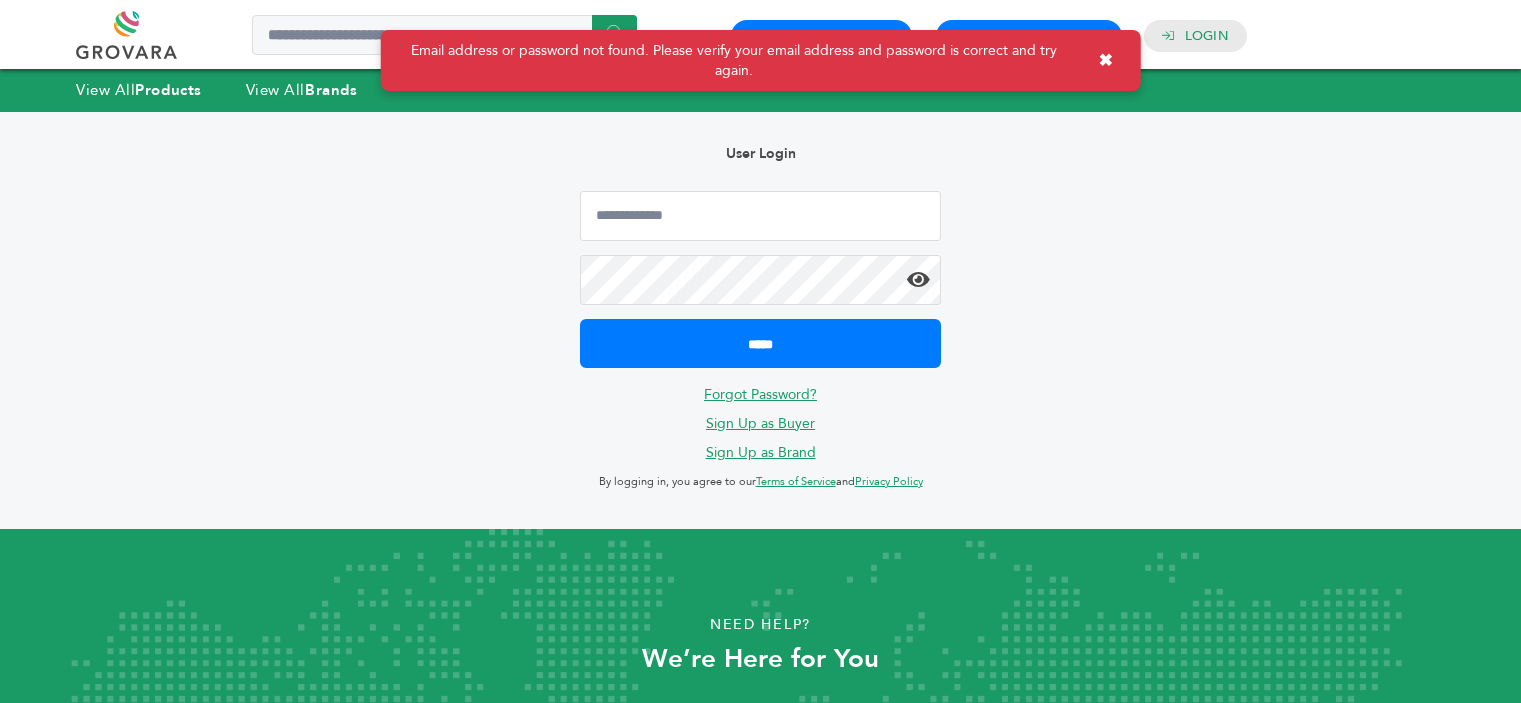 scroll, scrollTop: 0, scrollLeft: 0, axis: both 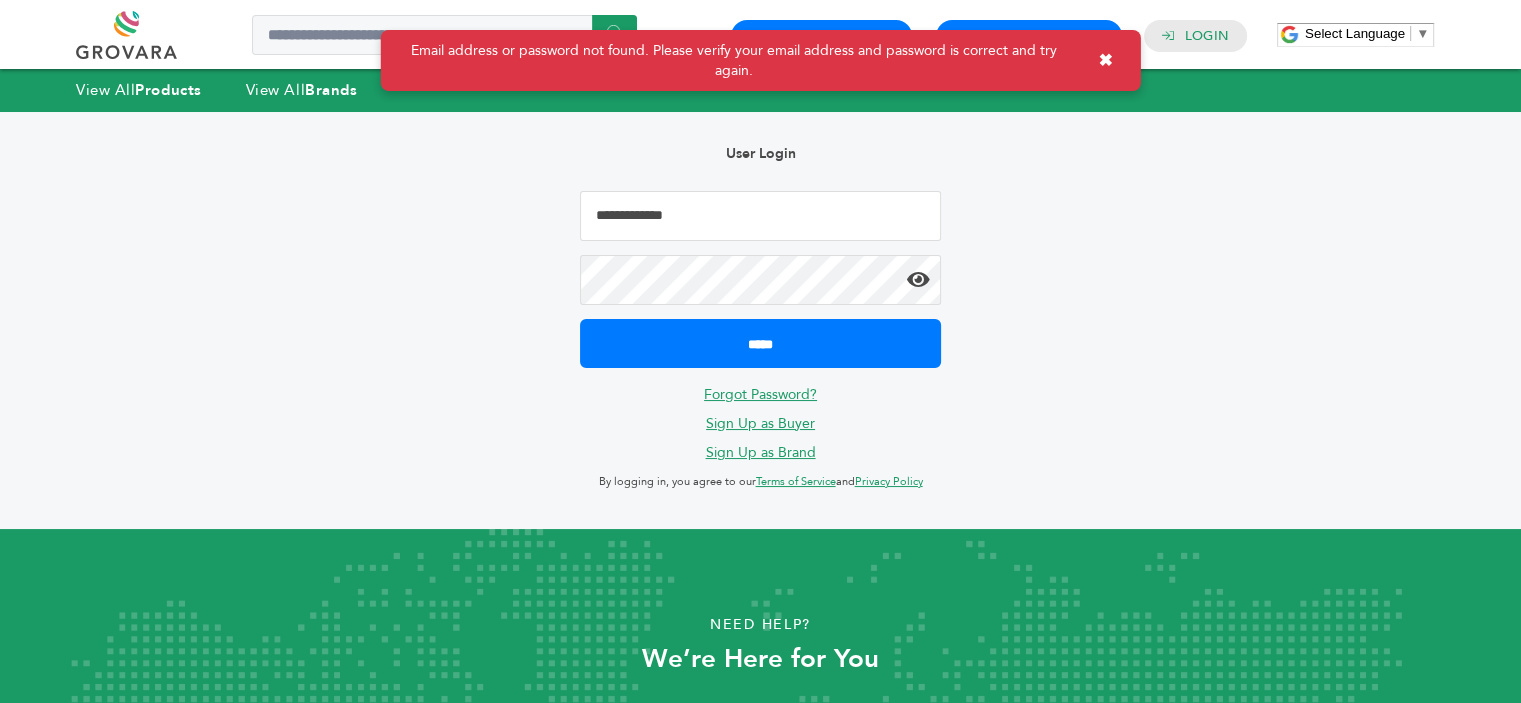 click at bounding box center [760, 216] 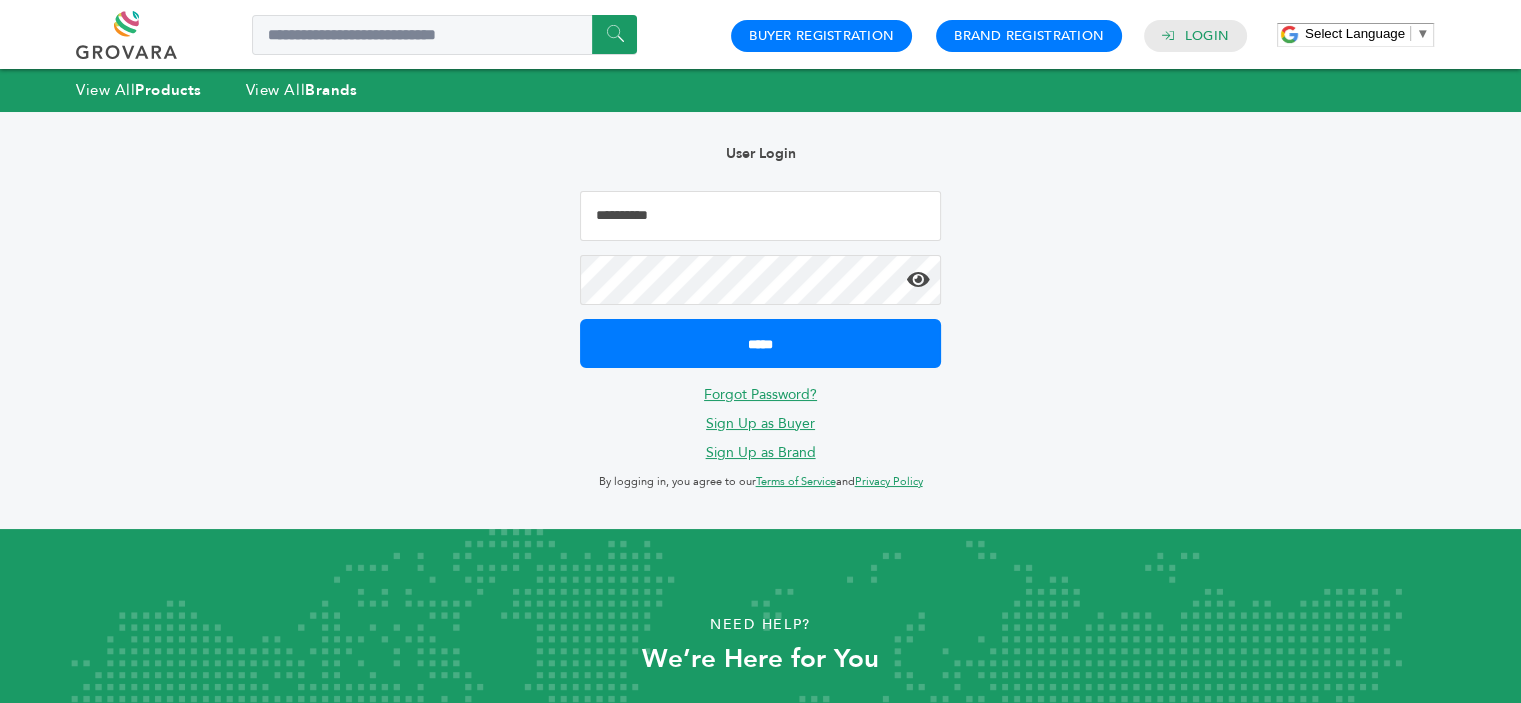 type on "**********" 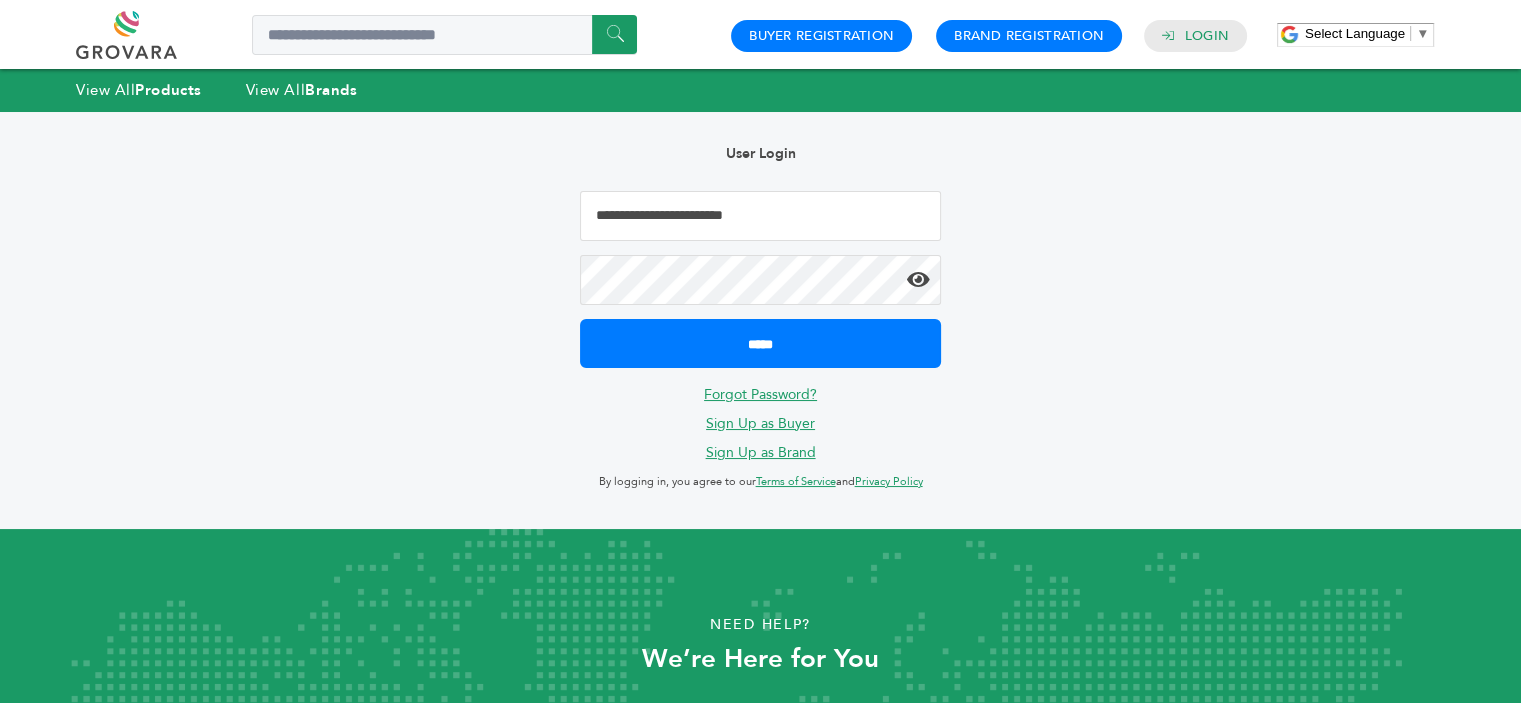 click on "*****" at bounding box center (760, 343) 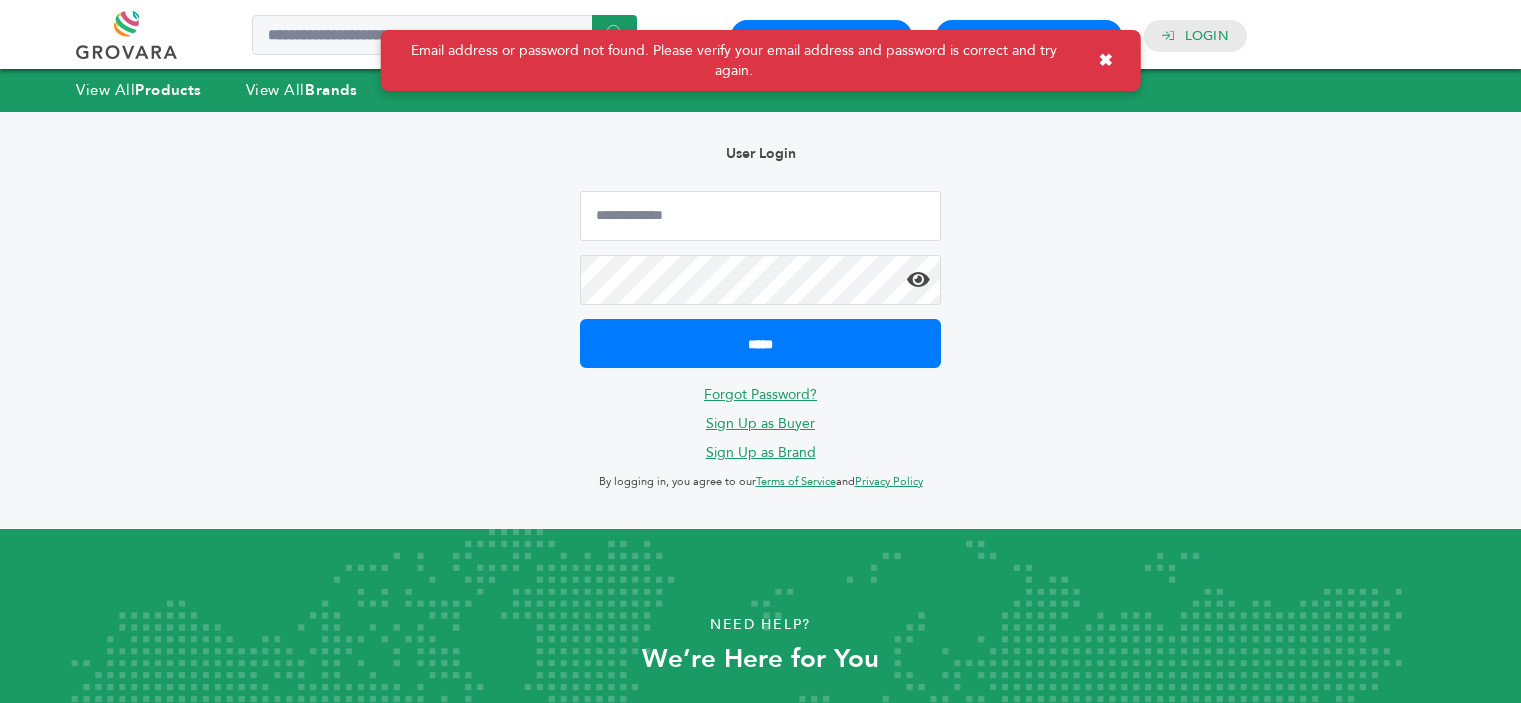 scroll, scrollTop: 0, scrollLeft: 0, axis: both 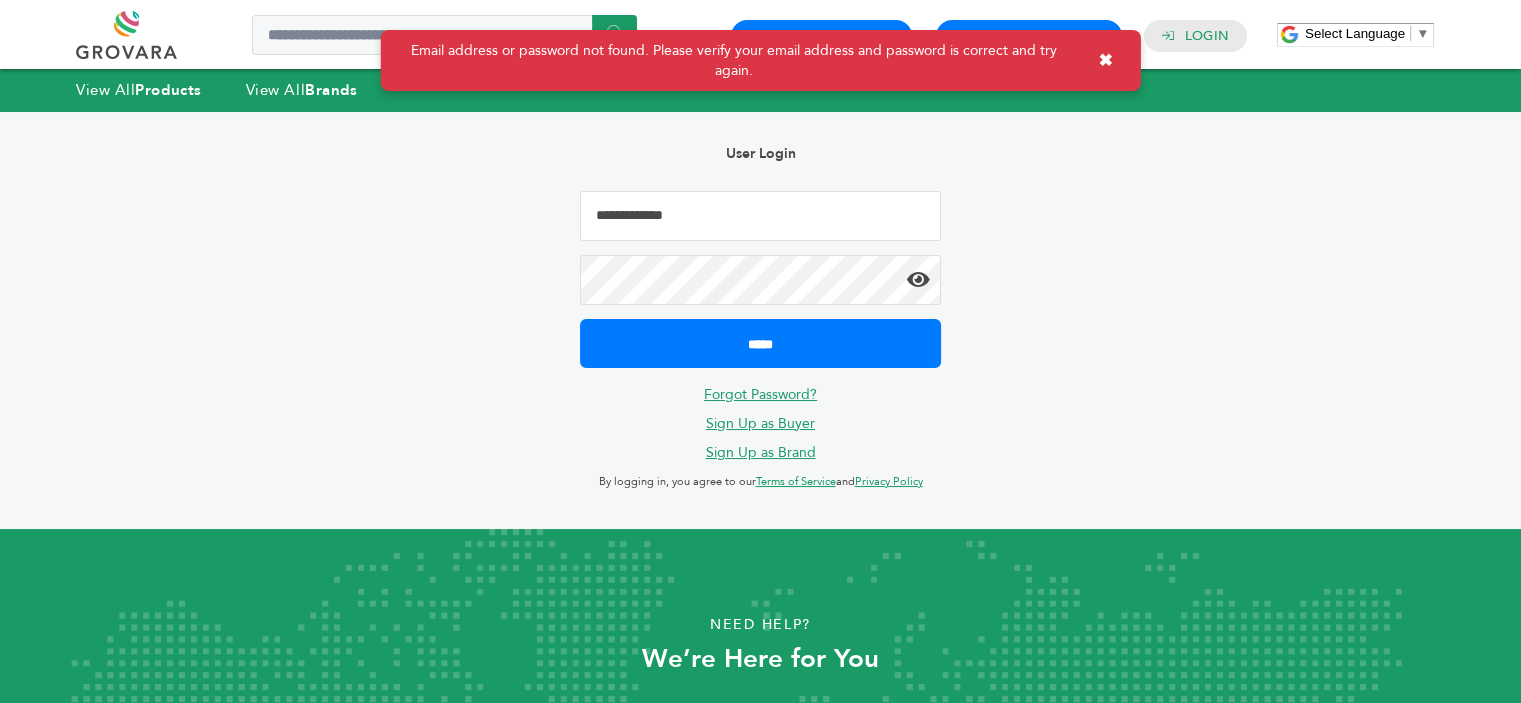 click at bounding box center [760, 216] 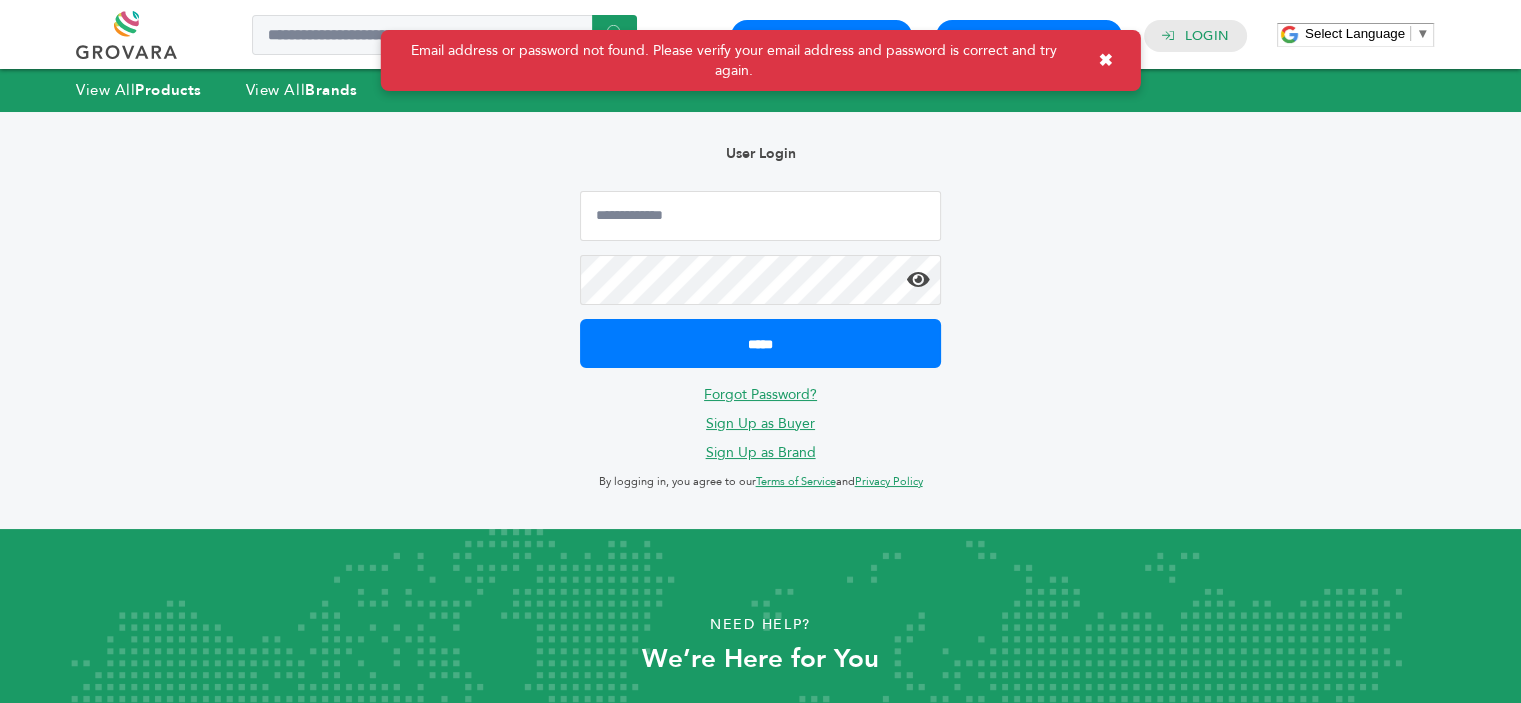 drag, startPoint x: 960, startPoint y: 410, endPoint x: 929, endPoint y: 410, distance: 31 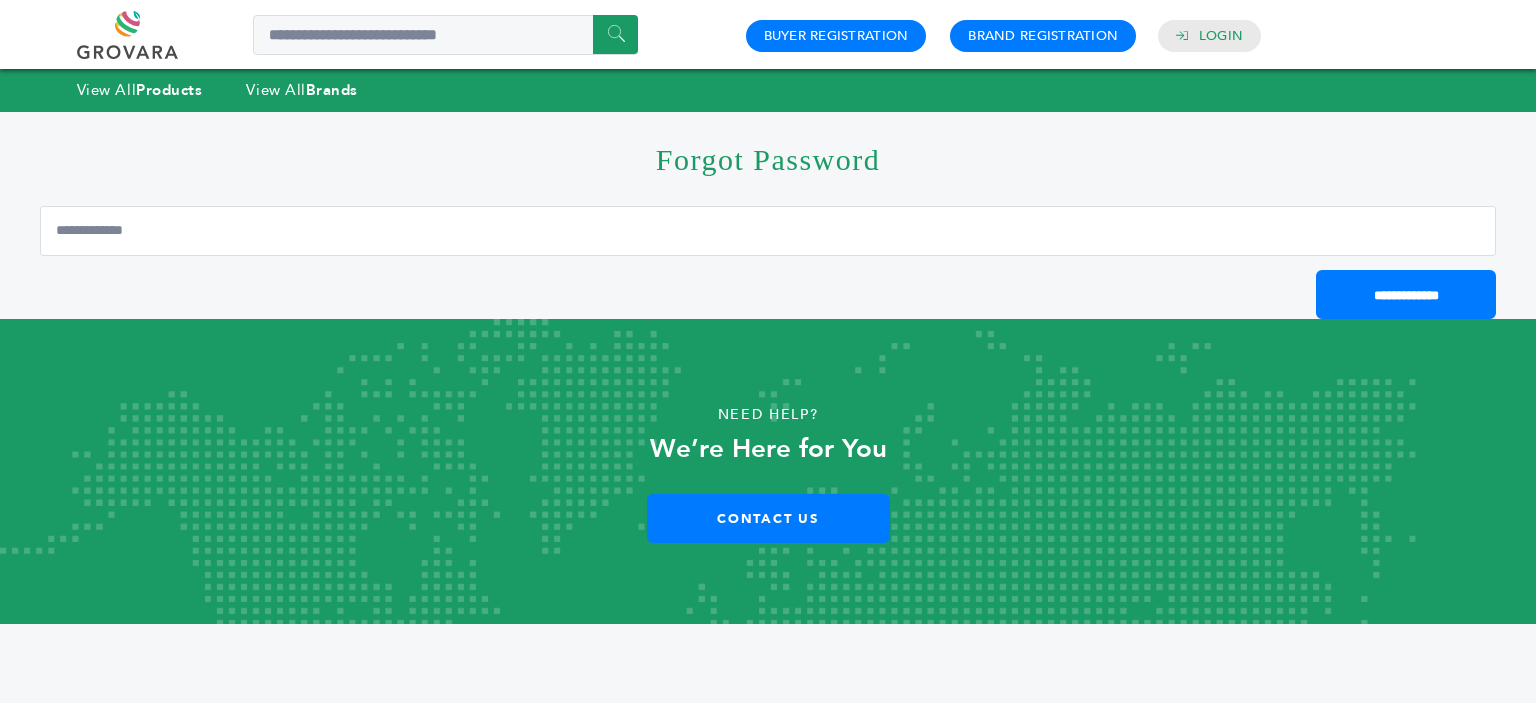 scroll, scrollTop: 0, scrollLeft: 0, axis: both 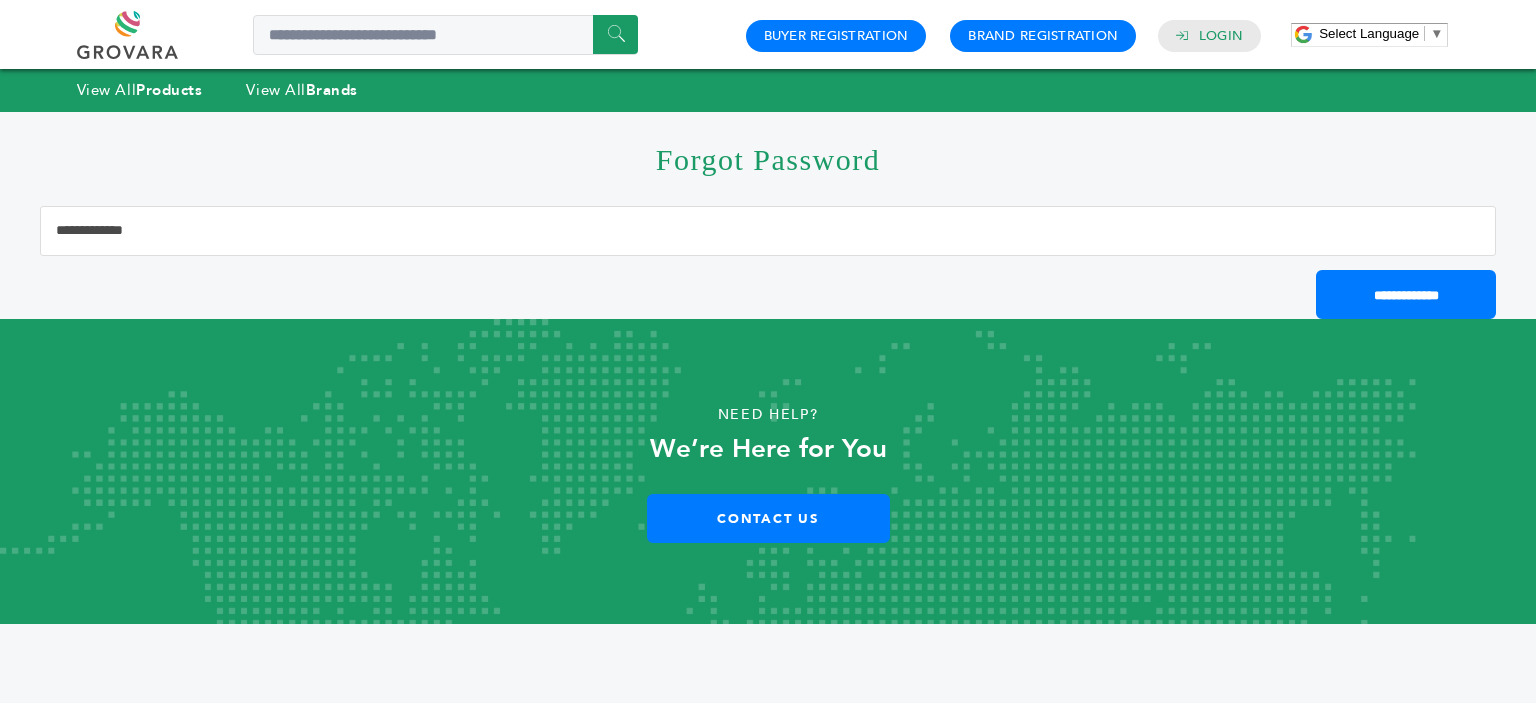 click at bounding box center [768, 231] 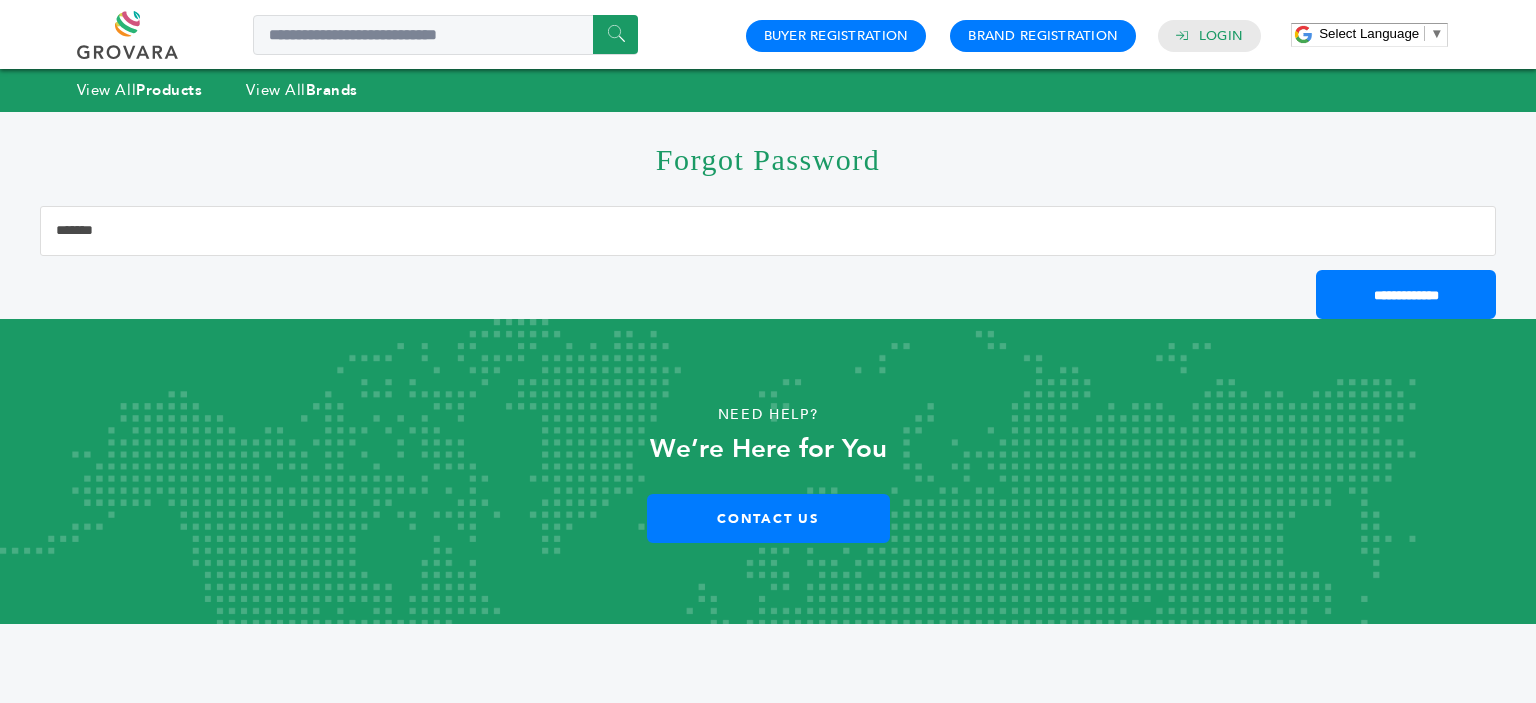 type on "**********" 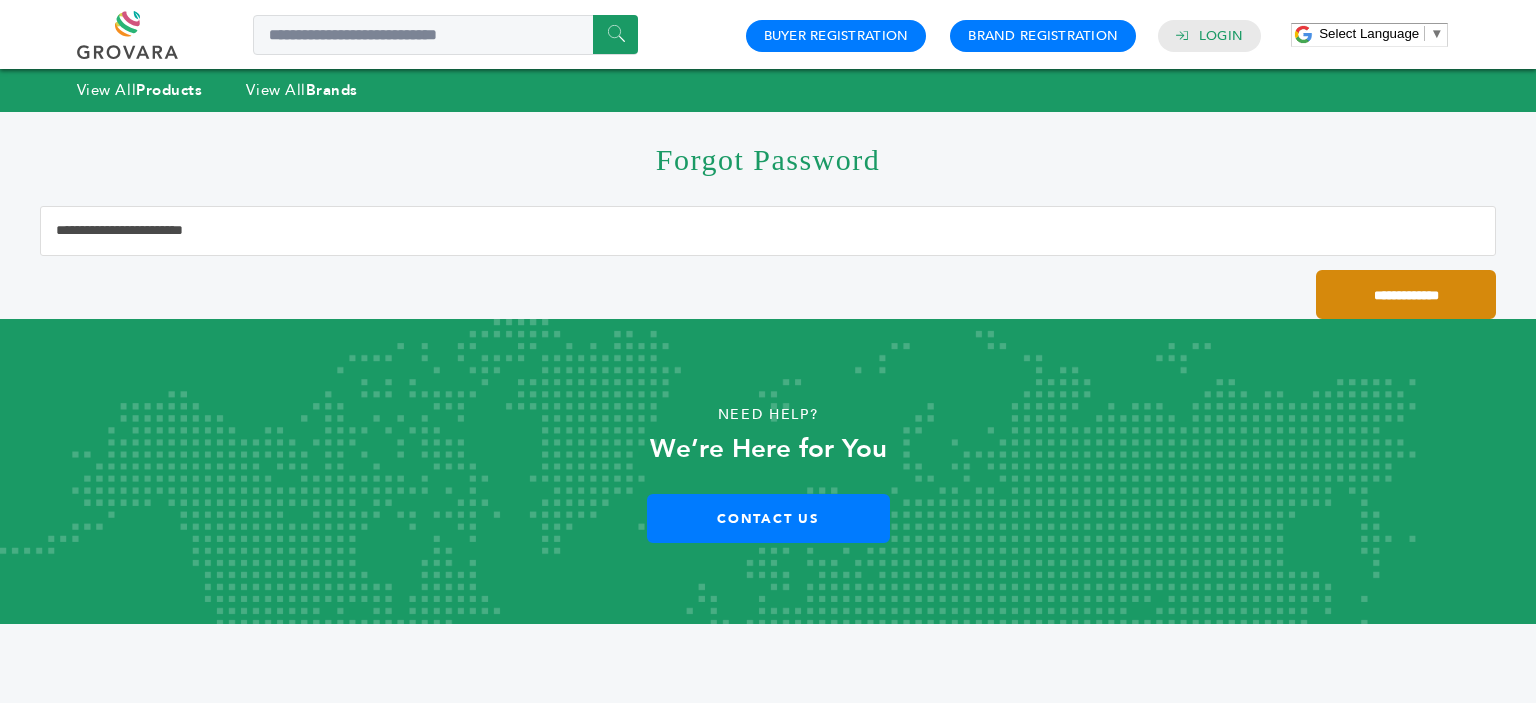 click on "**********" at bounding box center [1406, 294] 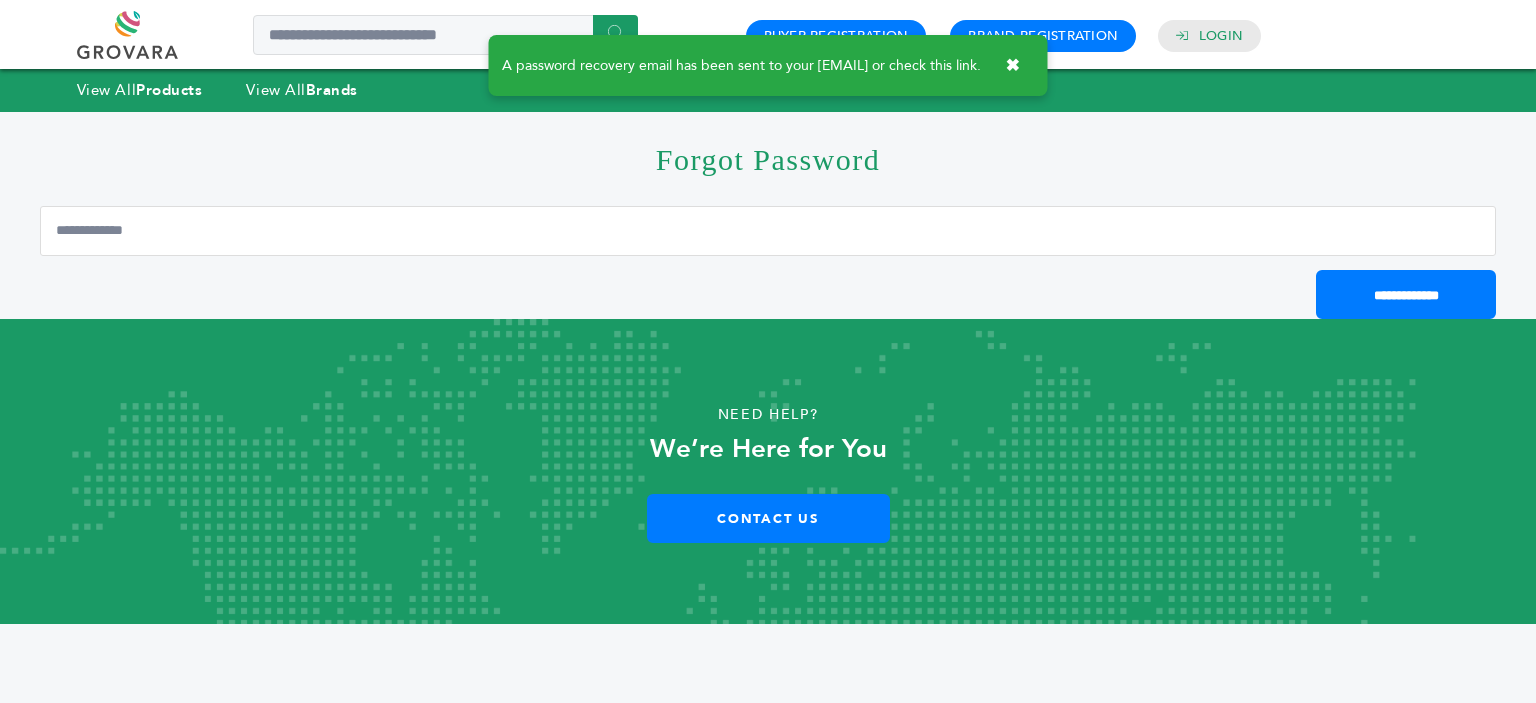 scroll, scrollTop: 0, scrollLeft: 0, axis: both 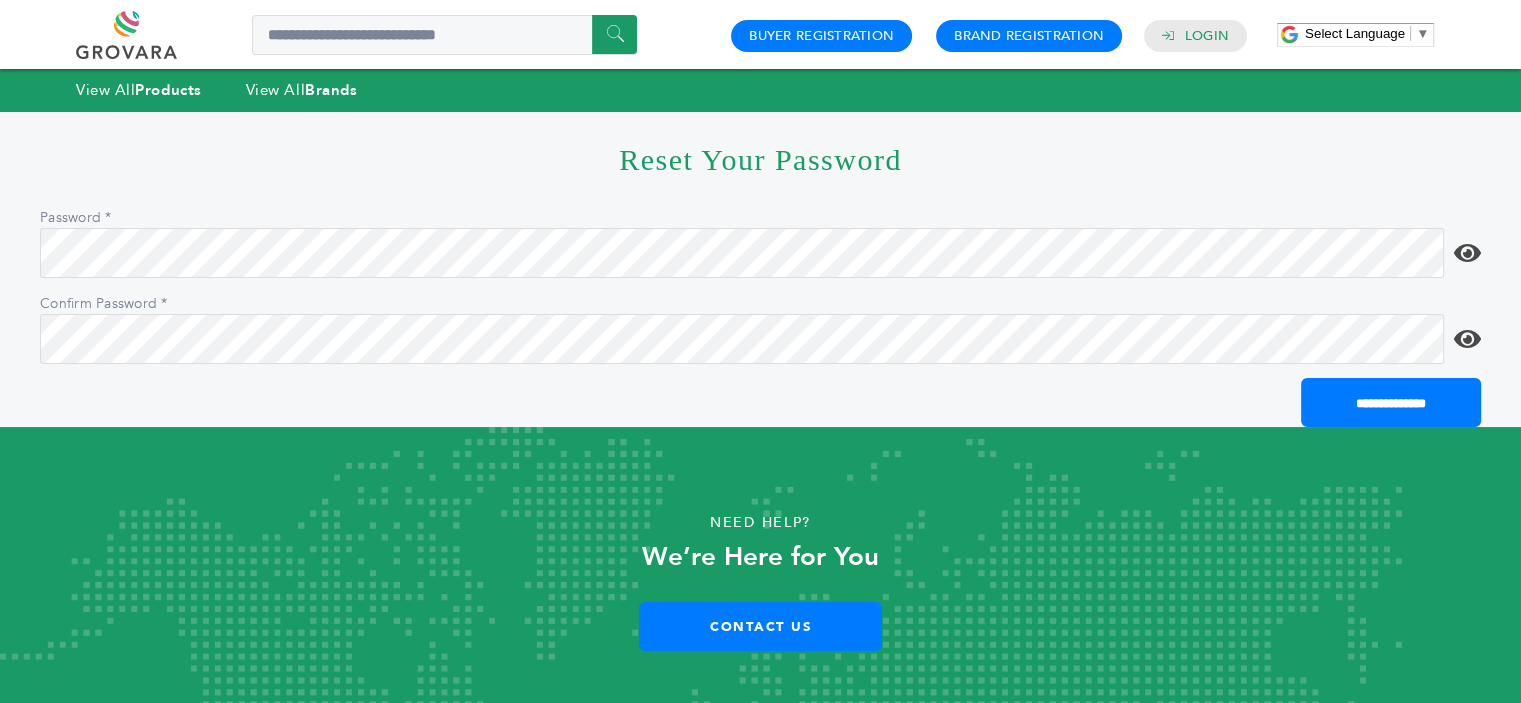 click on "**********" at bounding box center [1391, 402] 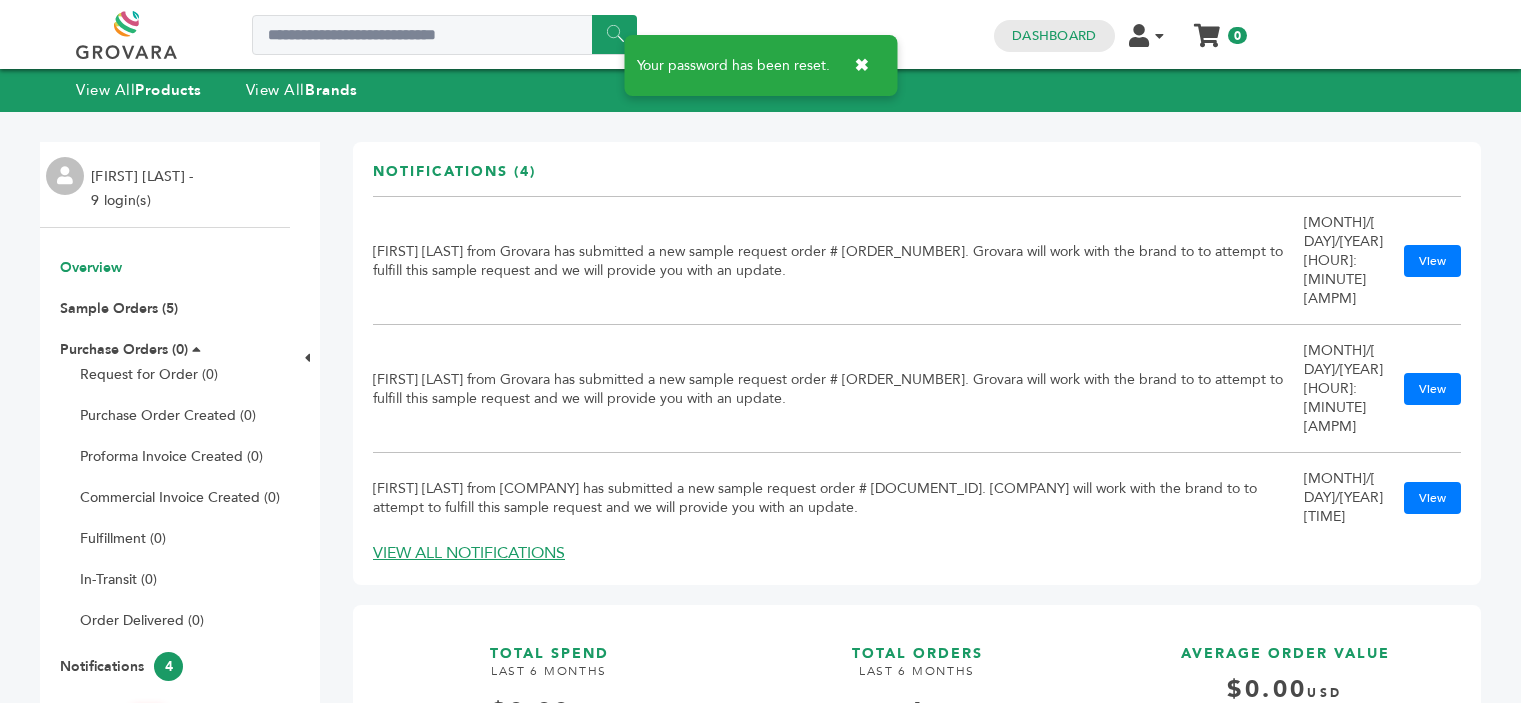 scroll, scrollTop: 0, scrollLeft: 0, axis: both 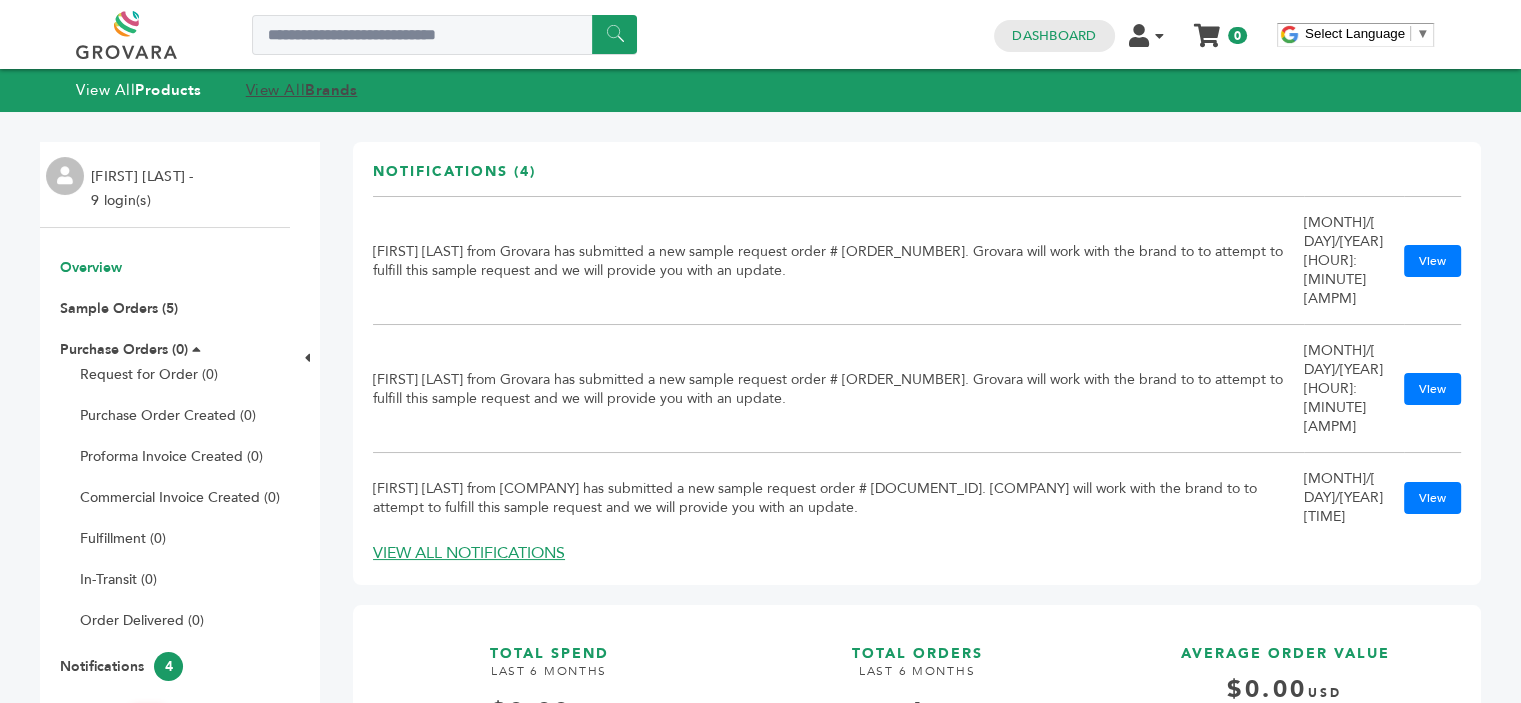 click on "View All  Brands" at bounding box center (302, 90) 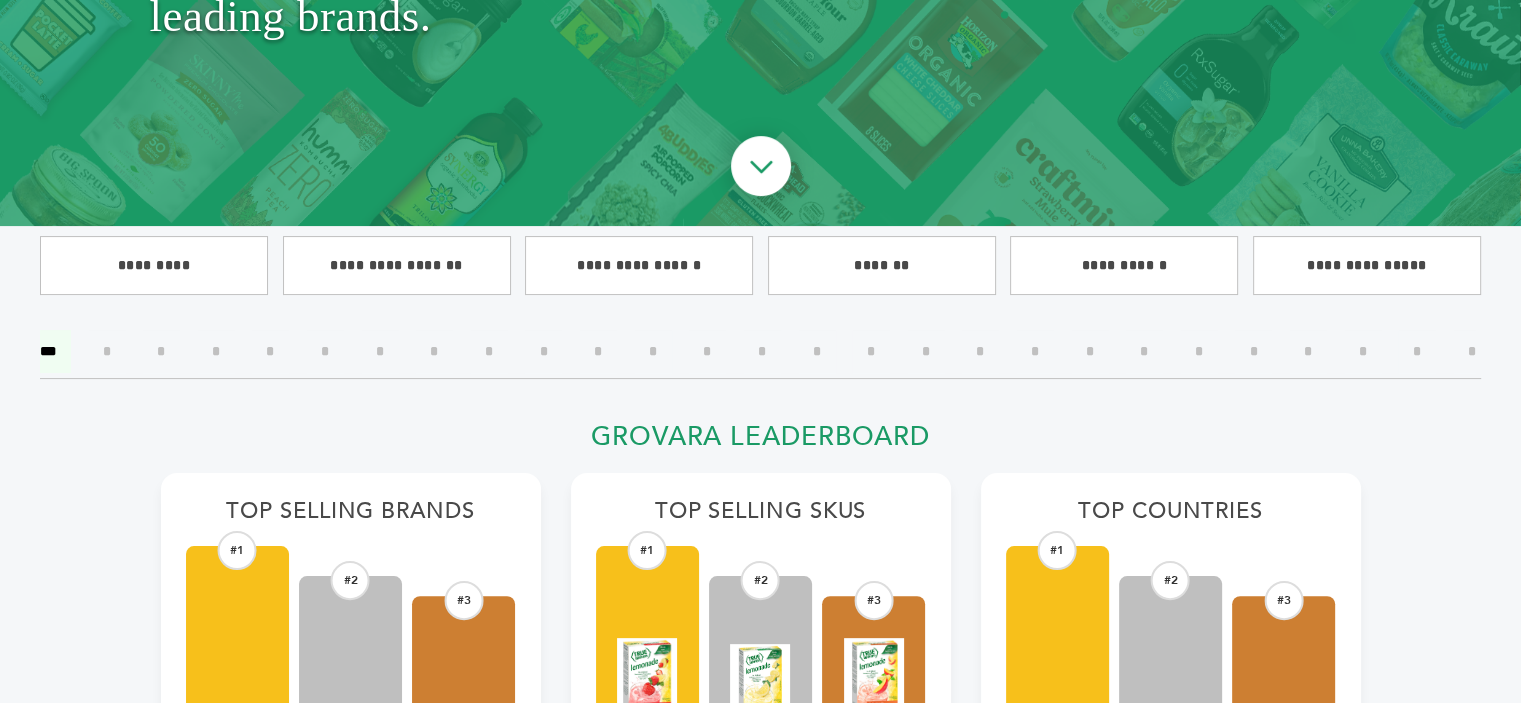 scroll, scrollTop: 368, scrollLeft: 0, axis: vertical 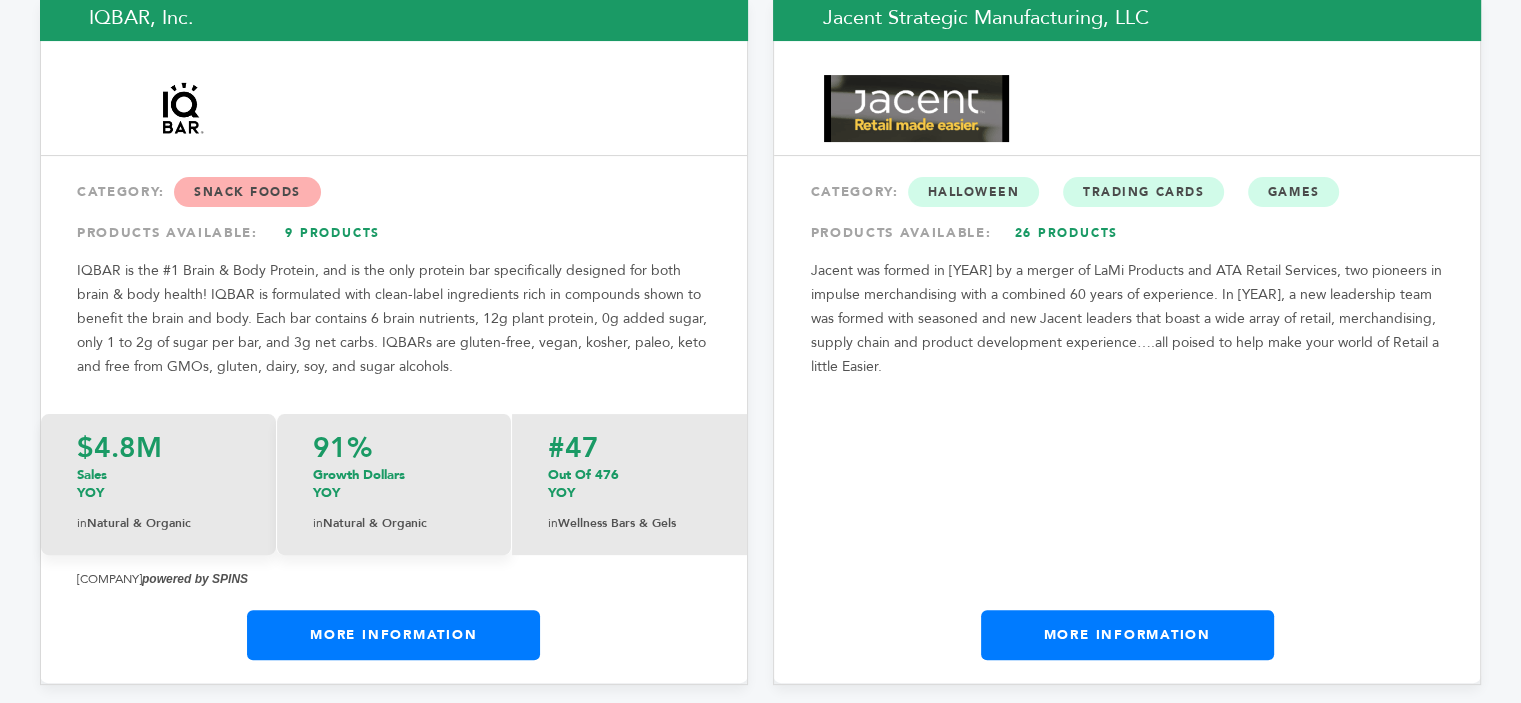 click on "More Information" at bounding box center (393, 635) 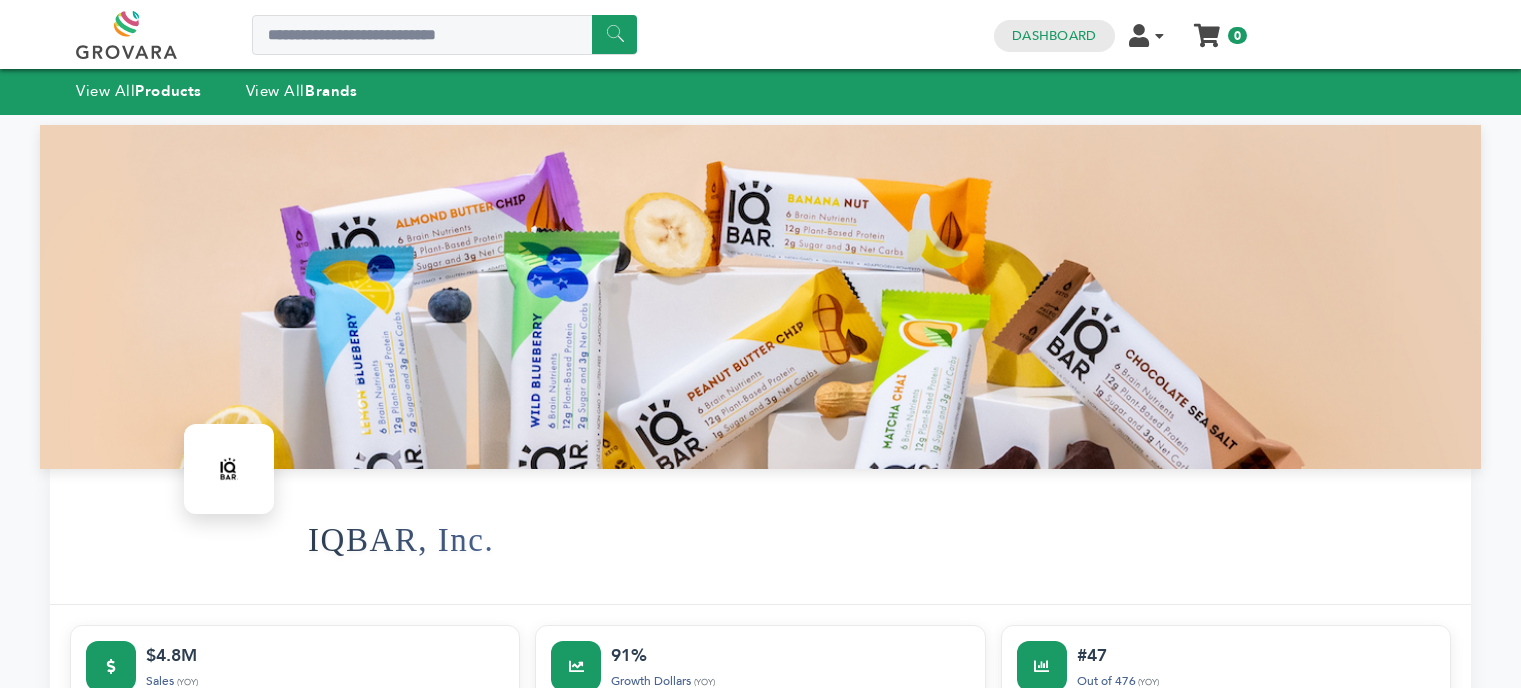 scroll, scrollTop: 0, scrollLeft: 0, axis: both 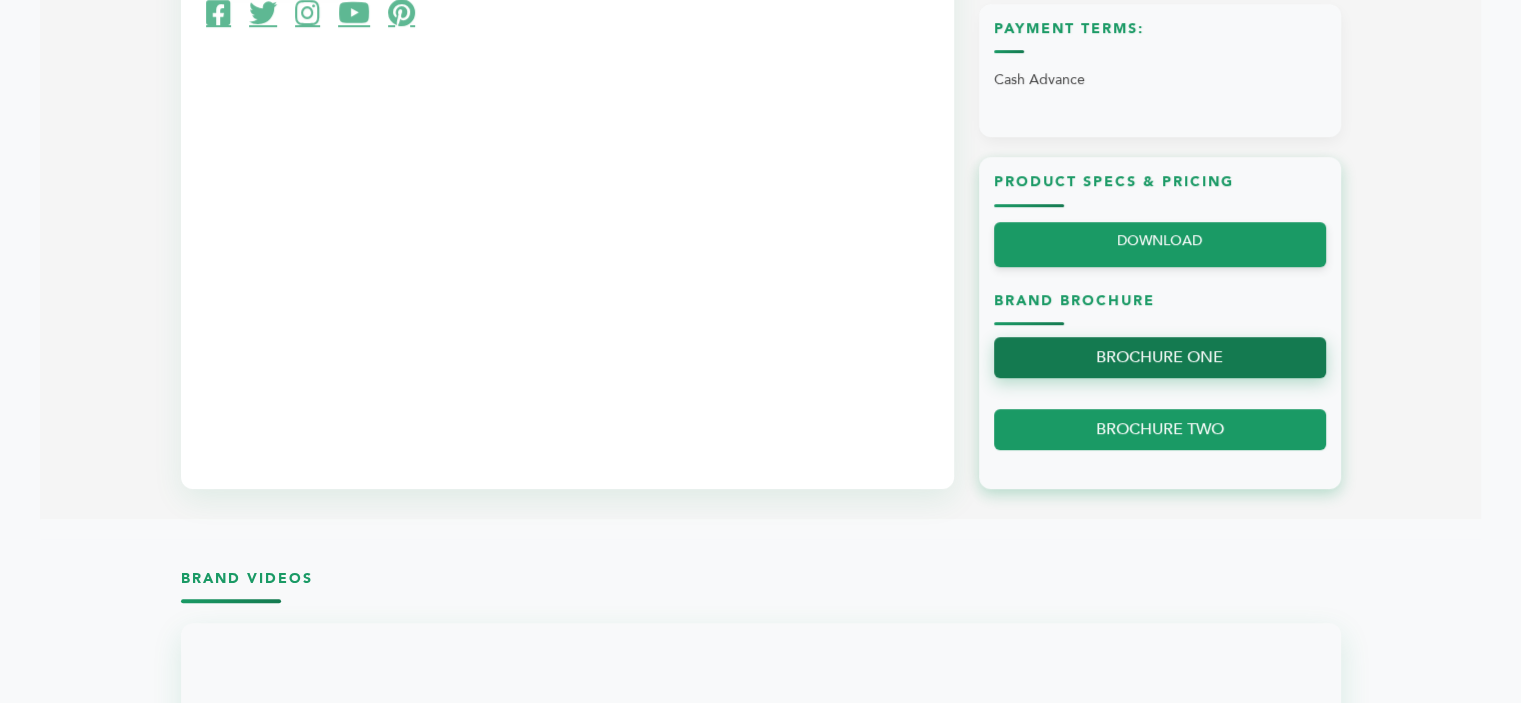 click on "BROCHURE ONE" at bounding box center (1160, 357) 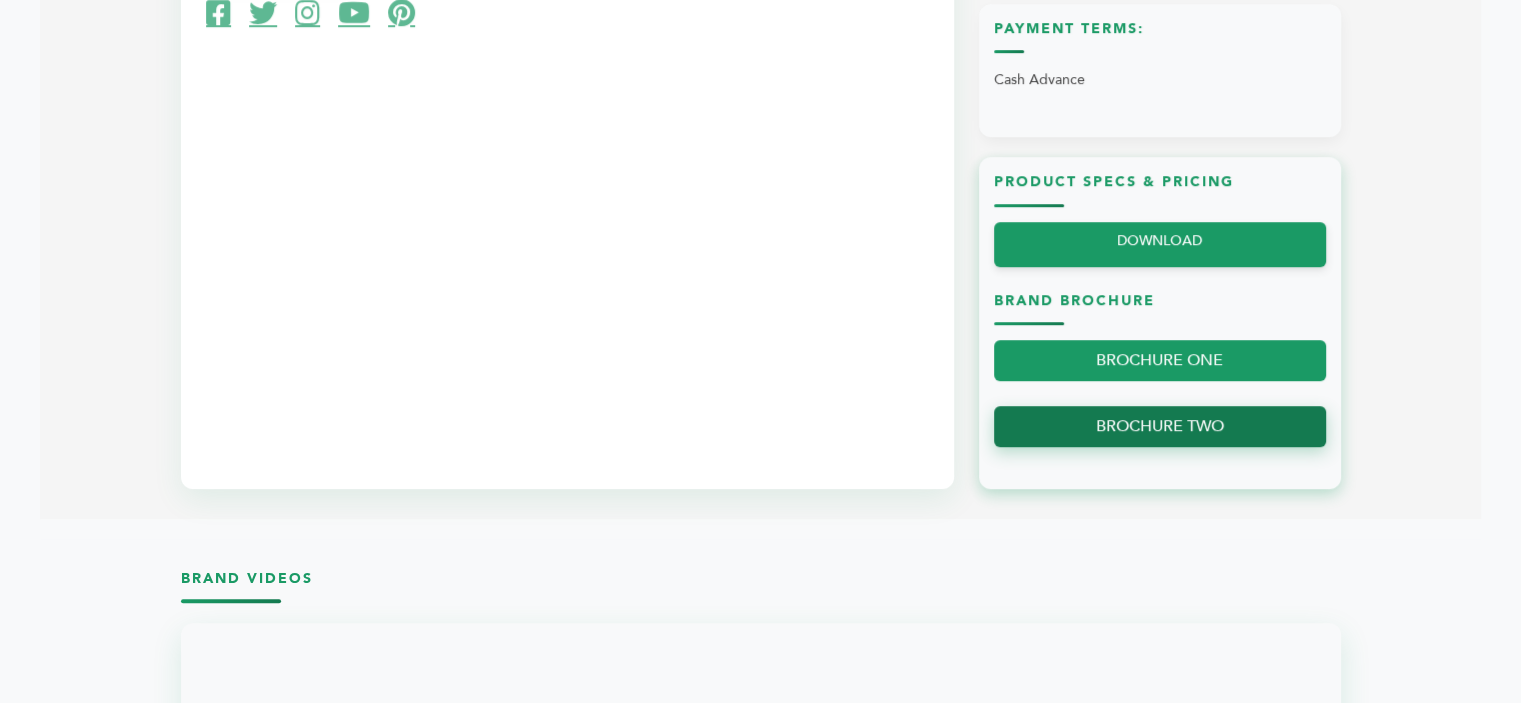 click on "BROCHURE TWO" at bounding box center (1160, 426) 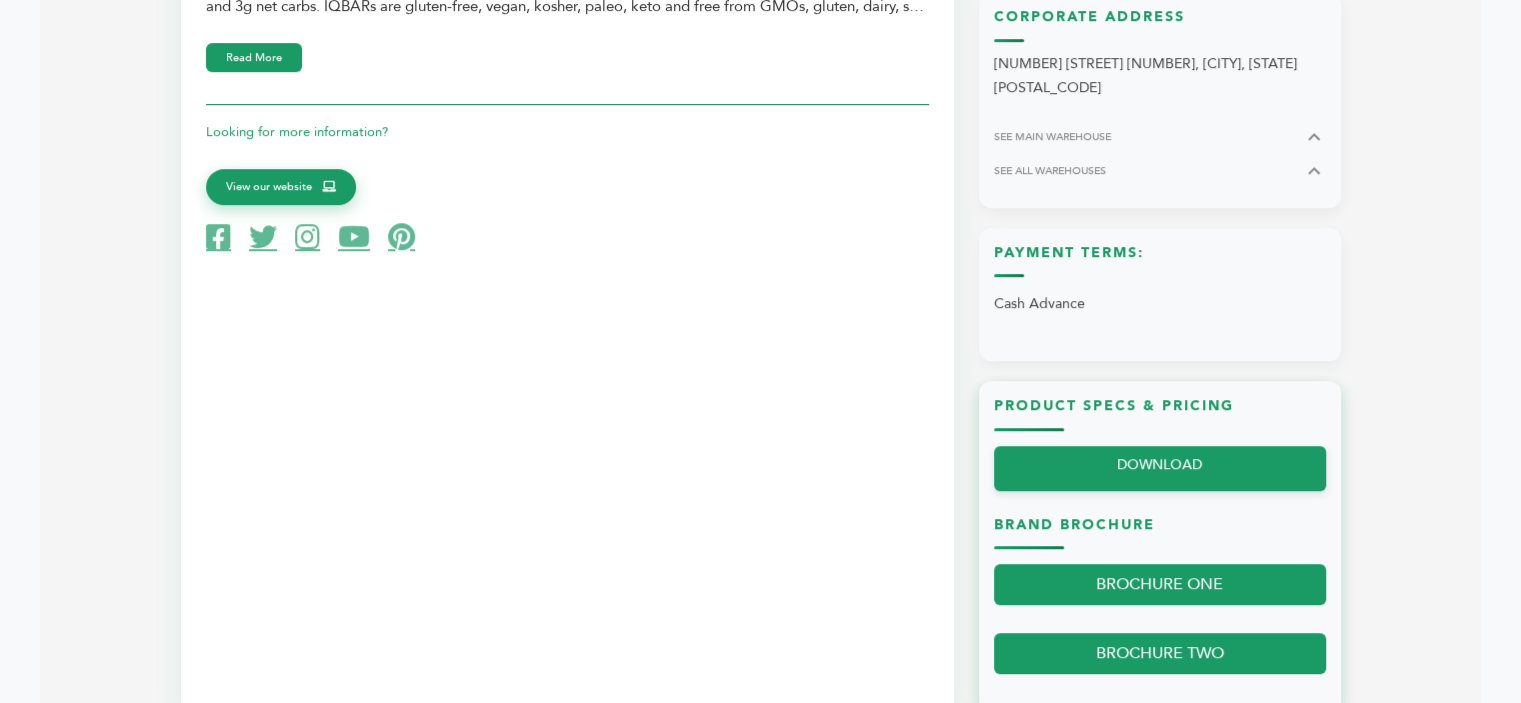 scroll, scrollTop: 1034, scrollLeft: 0, axis: vertical 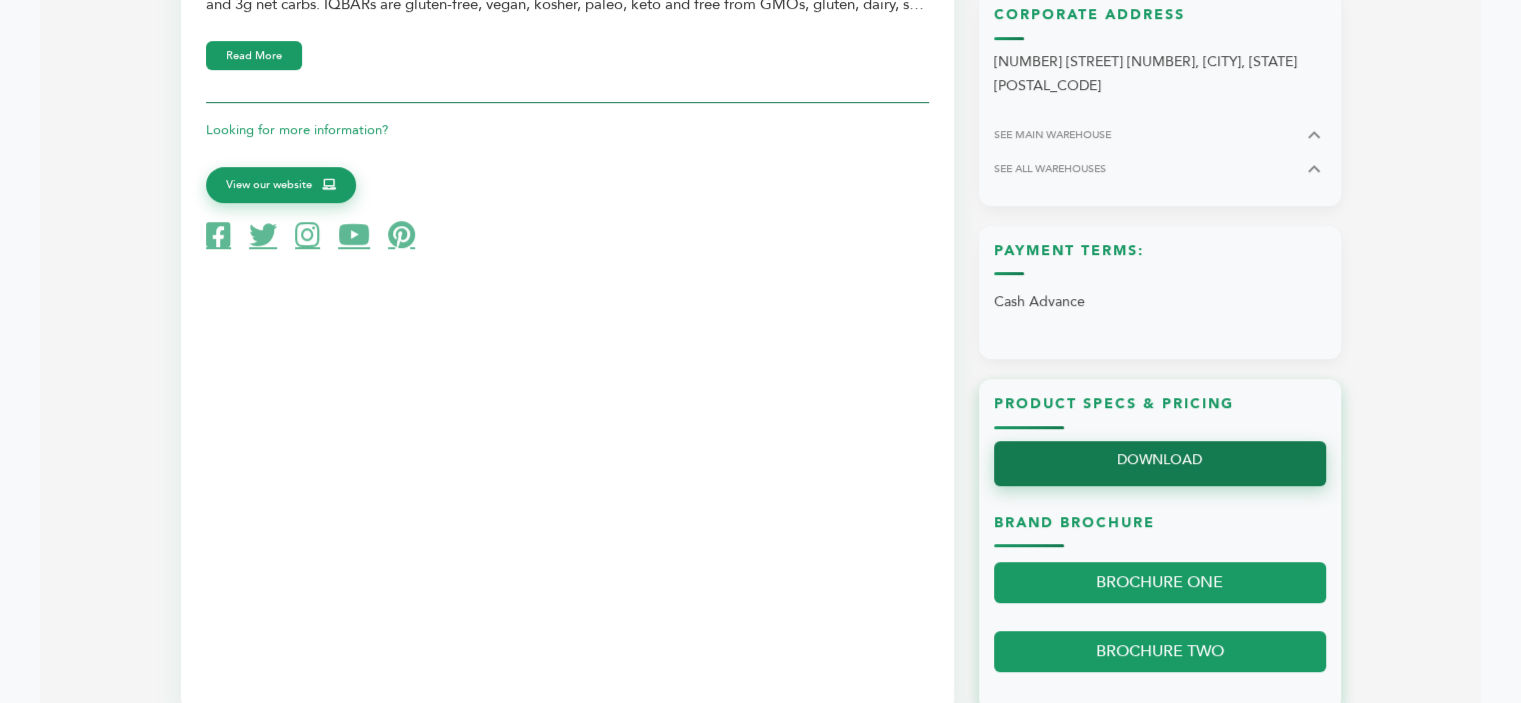 click on "DOWNLOAD" at bounding box center [1160, 463] 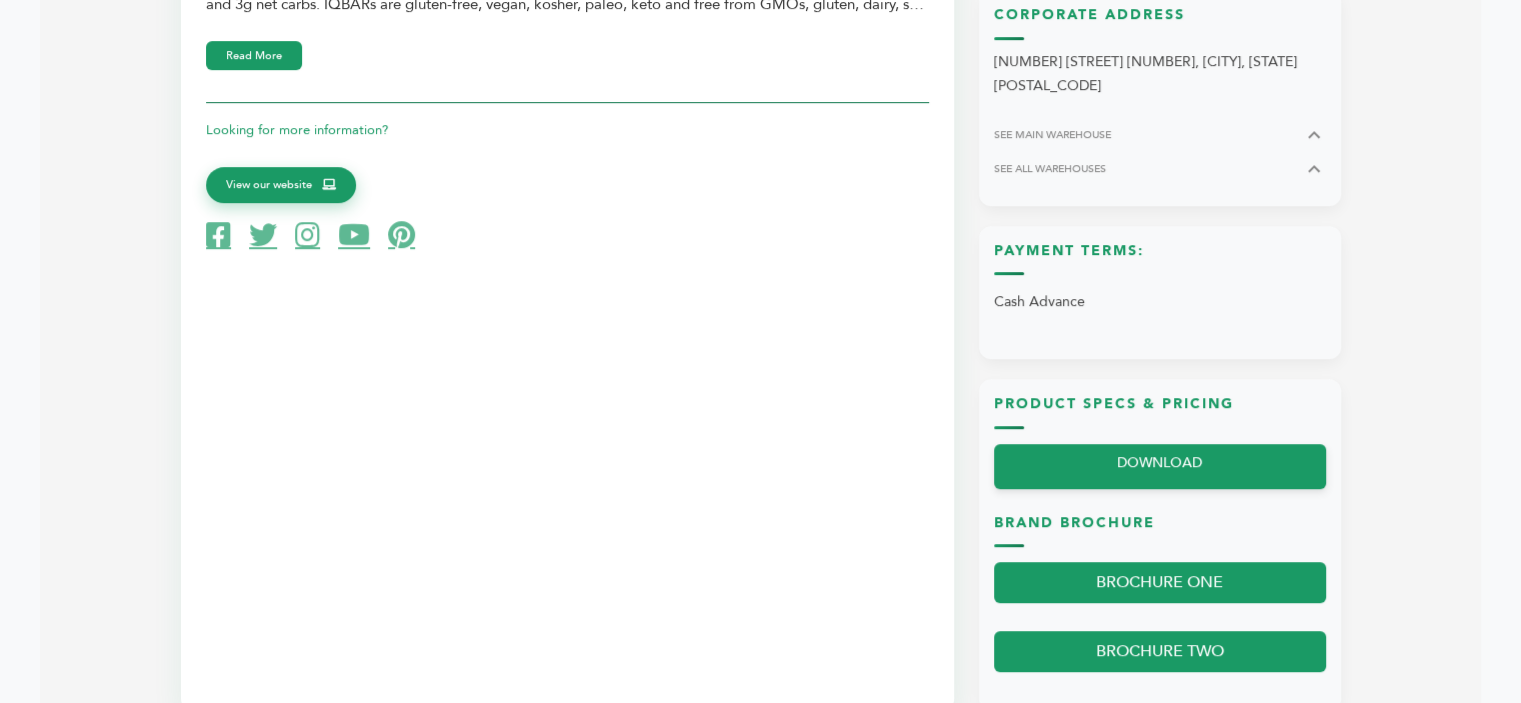click on "Brand Information
IQBAR is the #1 Brain & Body Protein, and is the only protein bar specifically designed for both brain & body health! IQBAR is formulated with clean-label ingredients rich in compounds shown to benefit the brain and body. Each bar contains 6 brain nutrients, 12g plant protein, 0g added sugar, only 1 to 2g of sugar per bar, and 3g net carbs. IQBARs are gluten-free, vegan, kosher, paleo, keto and free from GMOs, gluten, dairy, soy, and sugar alcohols.
Read More
Looking for more information?
View our website" at bounding box center [760, 270] 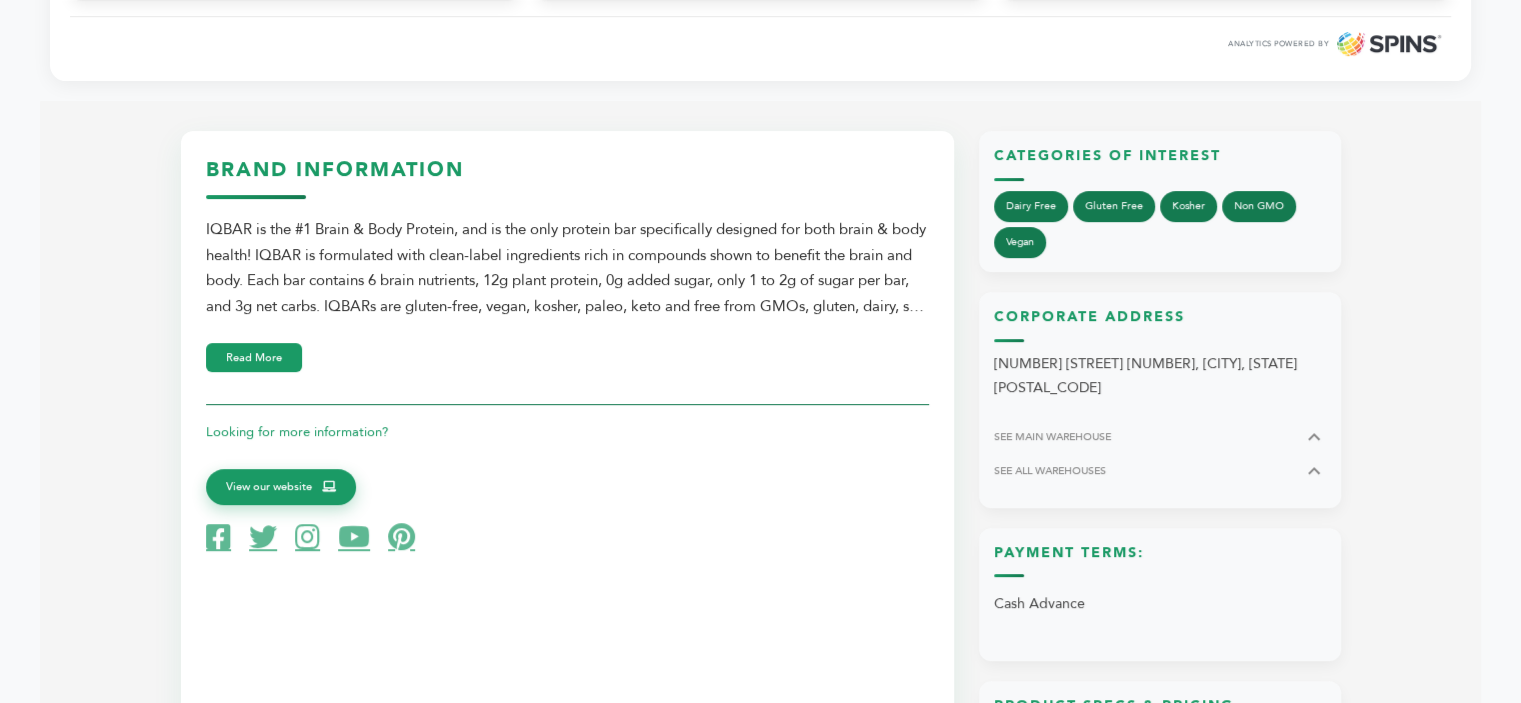 scroll, scrollTop: 738, scrollLeft: 0, axis: vertical 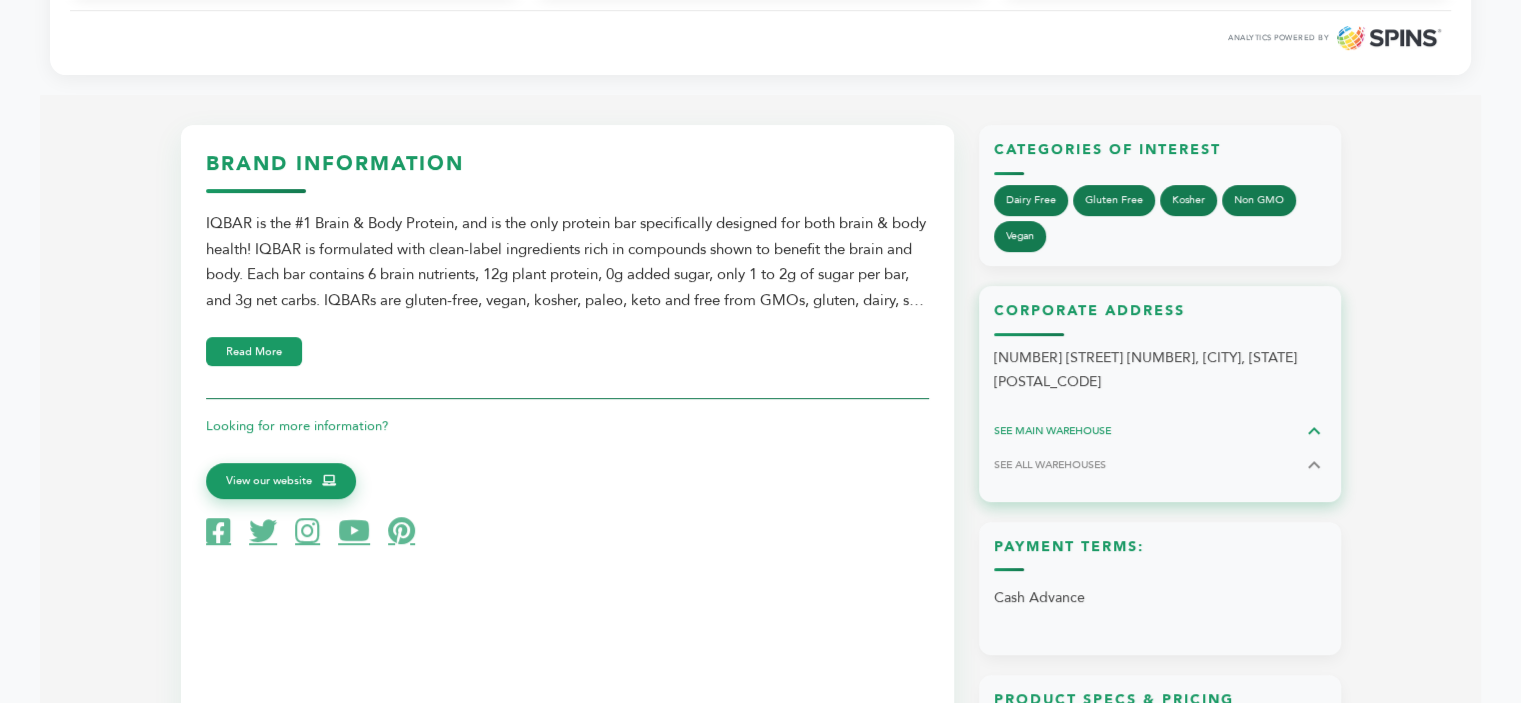 click on "SEE MAIN WAREHOUSE" at bounding box center (1160, 431) 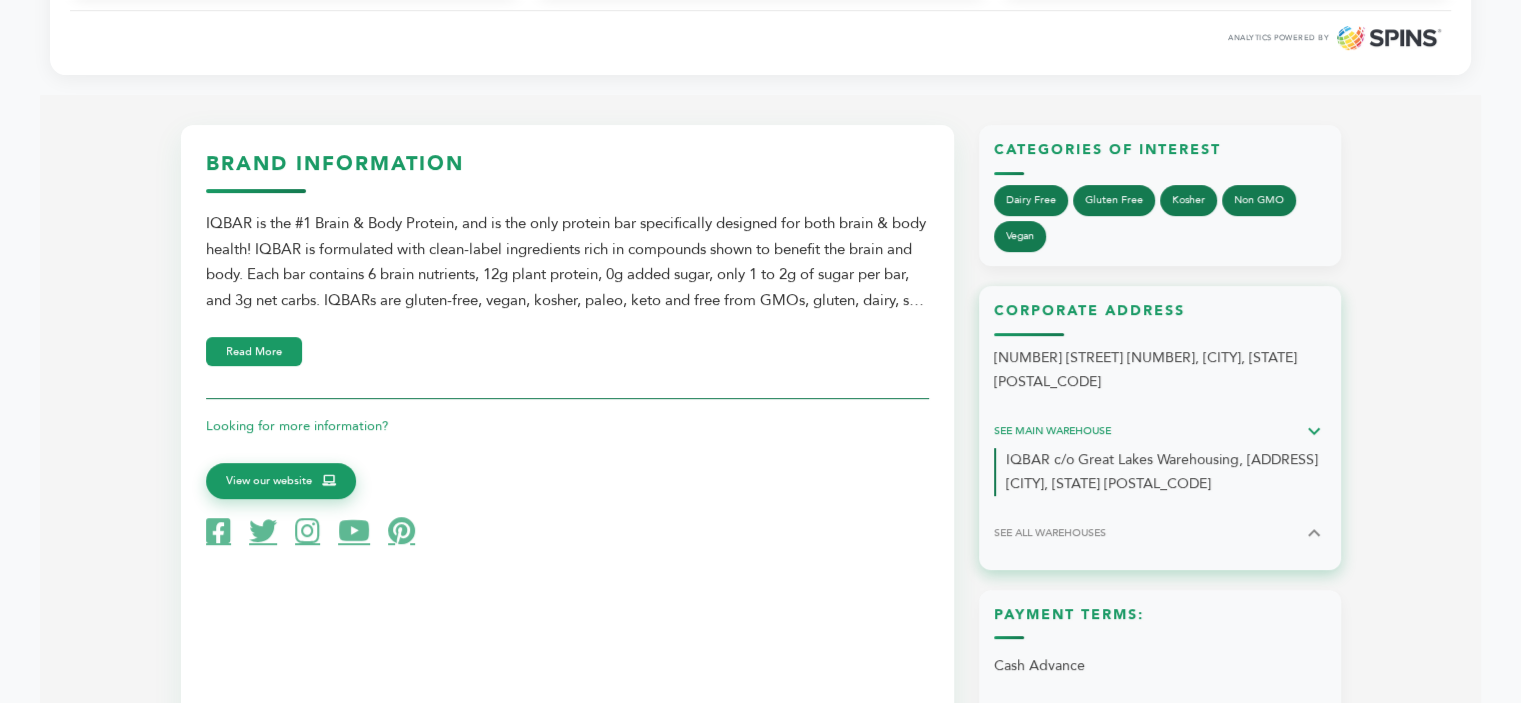 click on "SEE MAIN WAREHOUSE" at bounding box center [1160, 431] 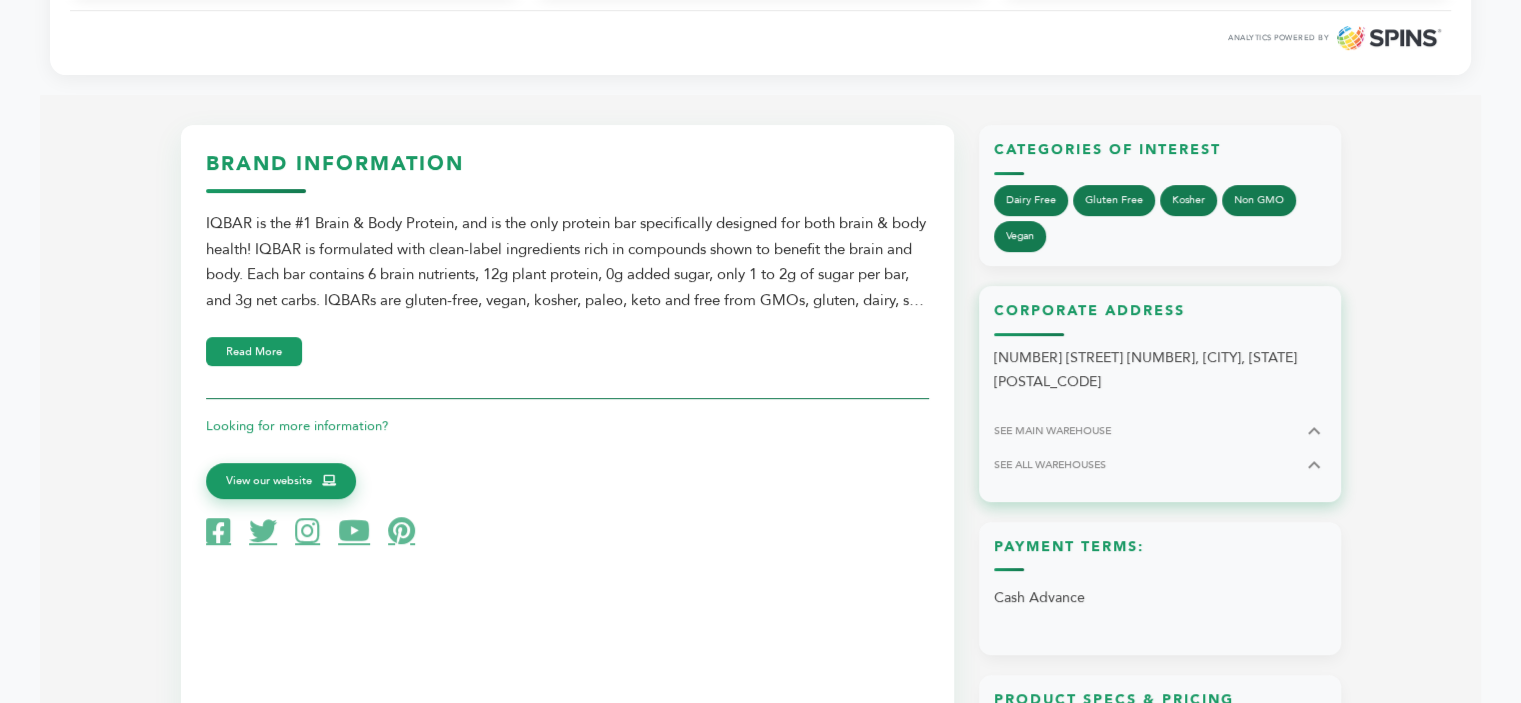 click on "Corporate Address
444 E 3rd St. #115,
South Boston,
MA
02127
SEE MAIN WAREHOUSE
IQBAR c/o Great Lakes Warehousing,
4300 39th Street
Kenosha,
WI
53140
SEE ALL WAREHOUSES" at bounding box center [1160, 394] 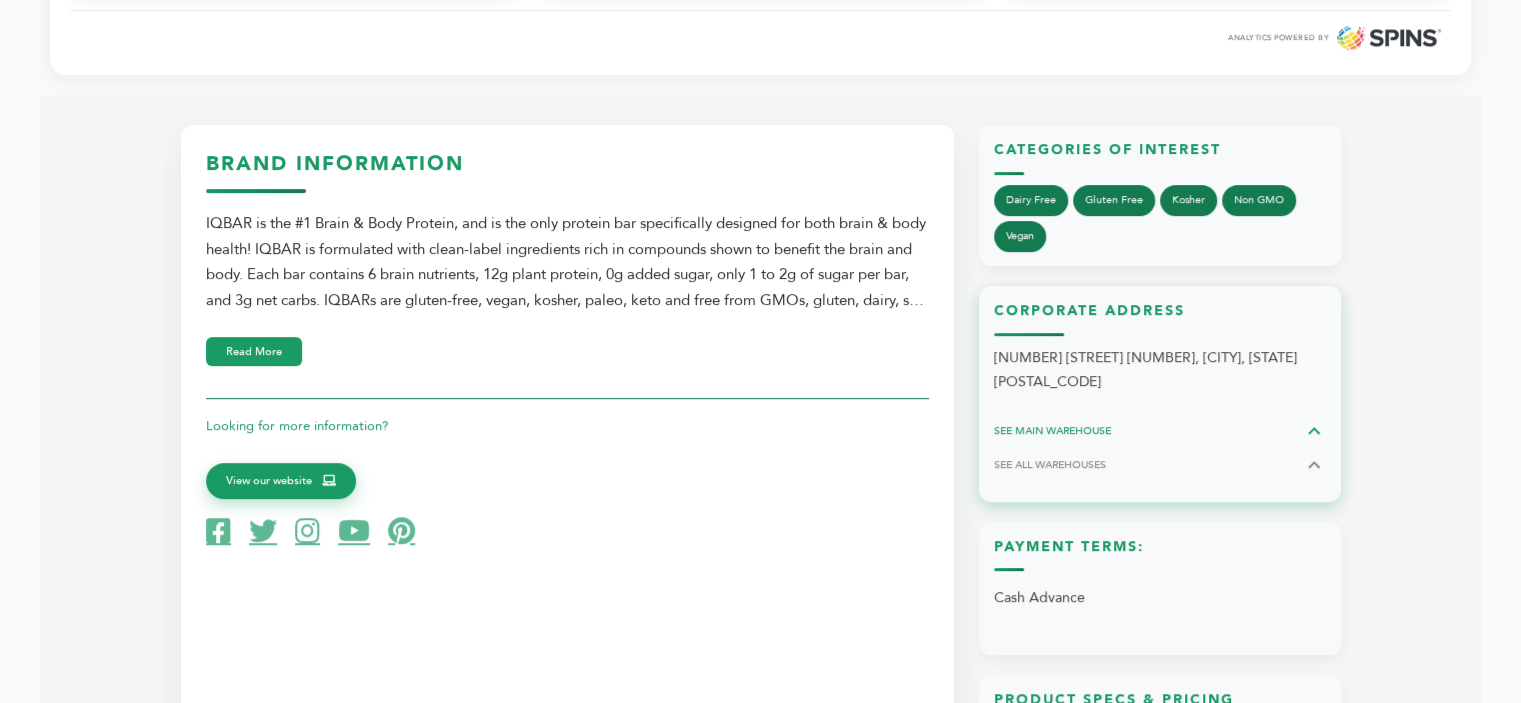 click on "SEE MAIN WAREHOUSE" at bounding box center (1052, 430) 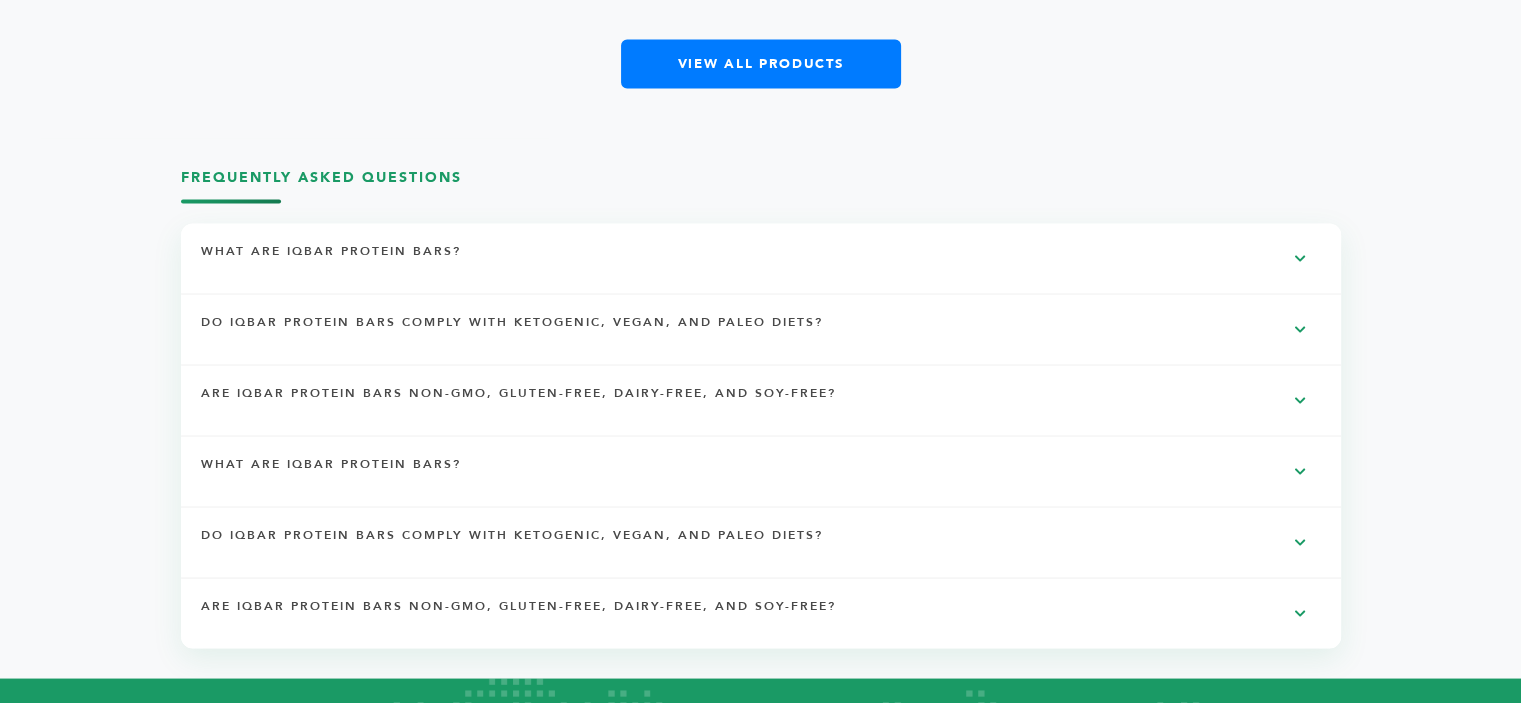 scroll, scrollTop: 3600, scrollLeft: 0, axis: vertical 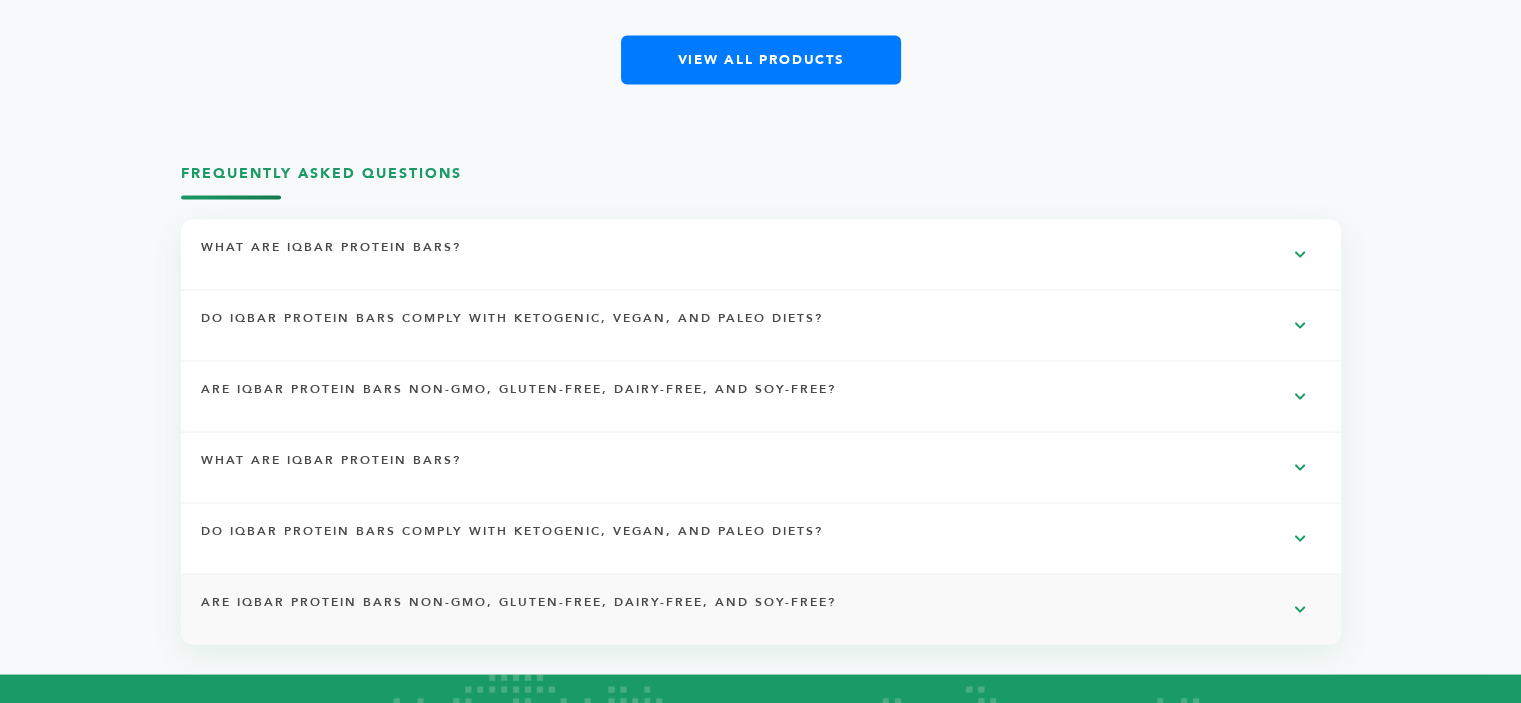 click on "Are IQBAR protein bars non-GMO, gluten-free, dairy-free, and soy-free?" at bounding box center (761, 254) 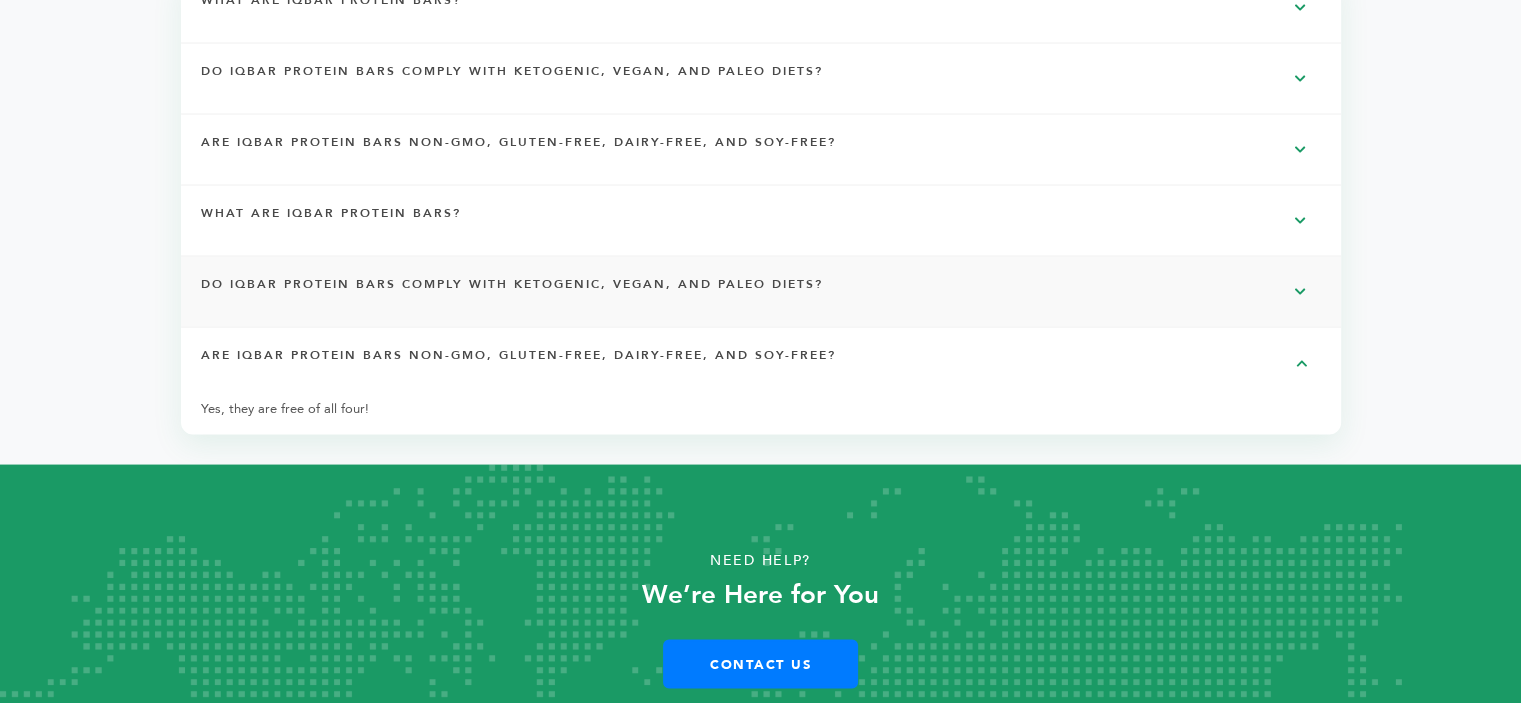 scroll, scrollTop: 3848, scrollLeft: 0, axis: vertical 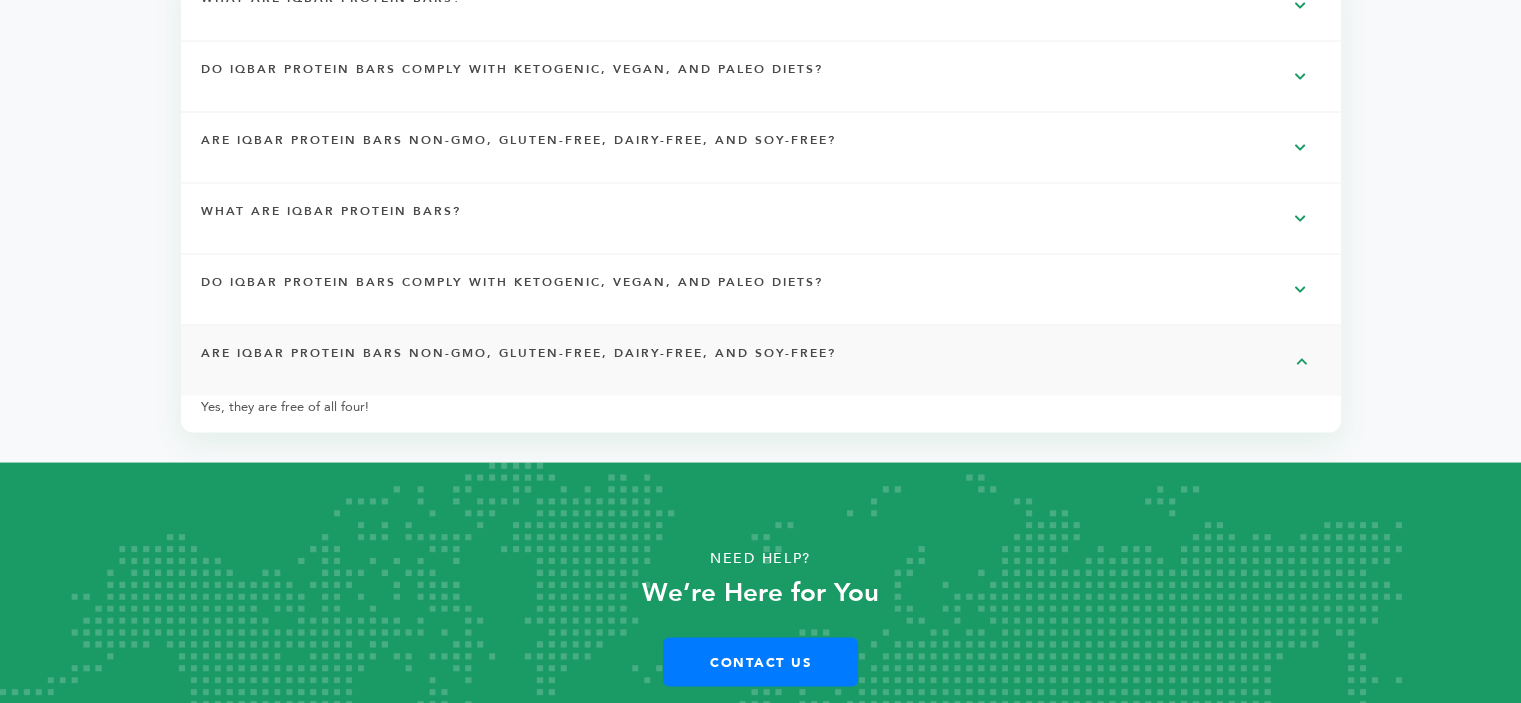 click on "Are IQBAR protein bars non-GMO, gluten-free, dairy-free, and soy-free?" at bounding box center [528, 361] 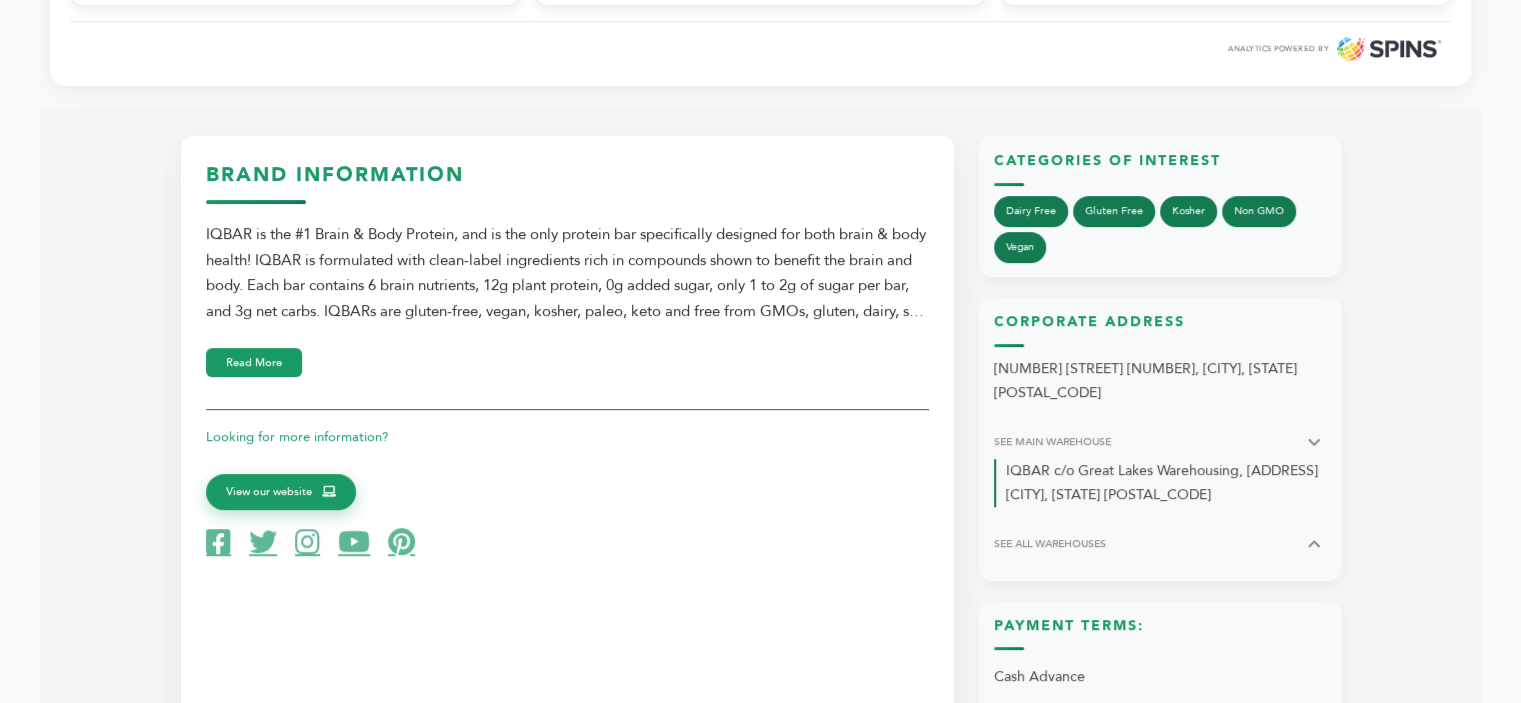 scroll, scrollTop: 0, scrollLeft: 0, axis: both 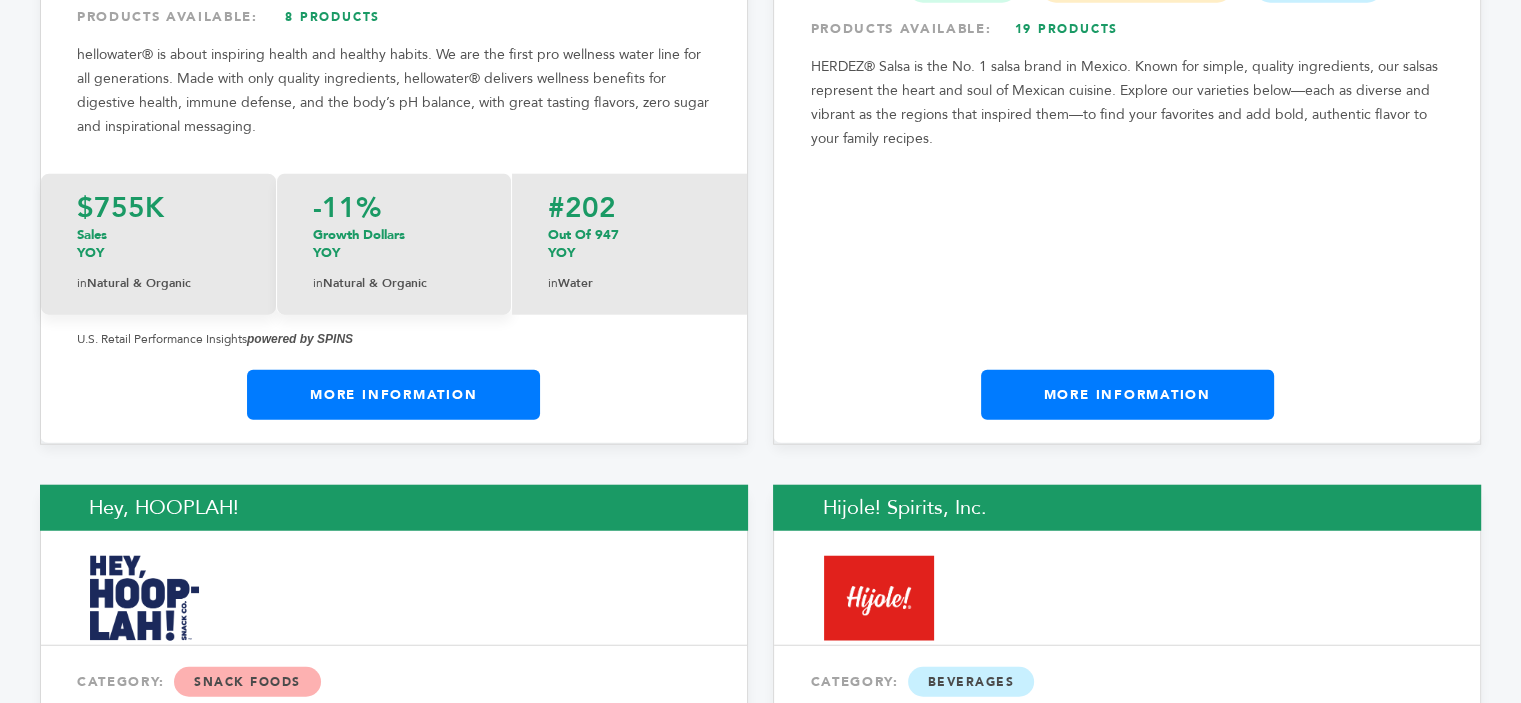 click on "More Information" at bounding box center (393, 395) 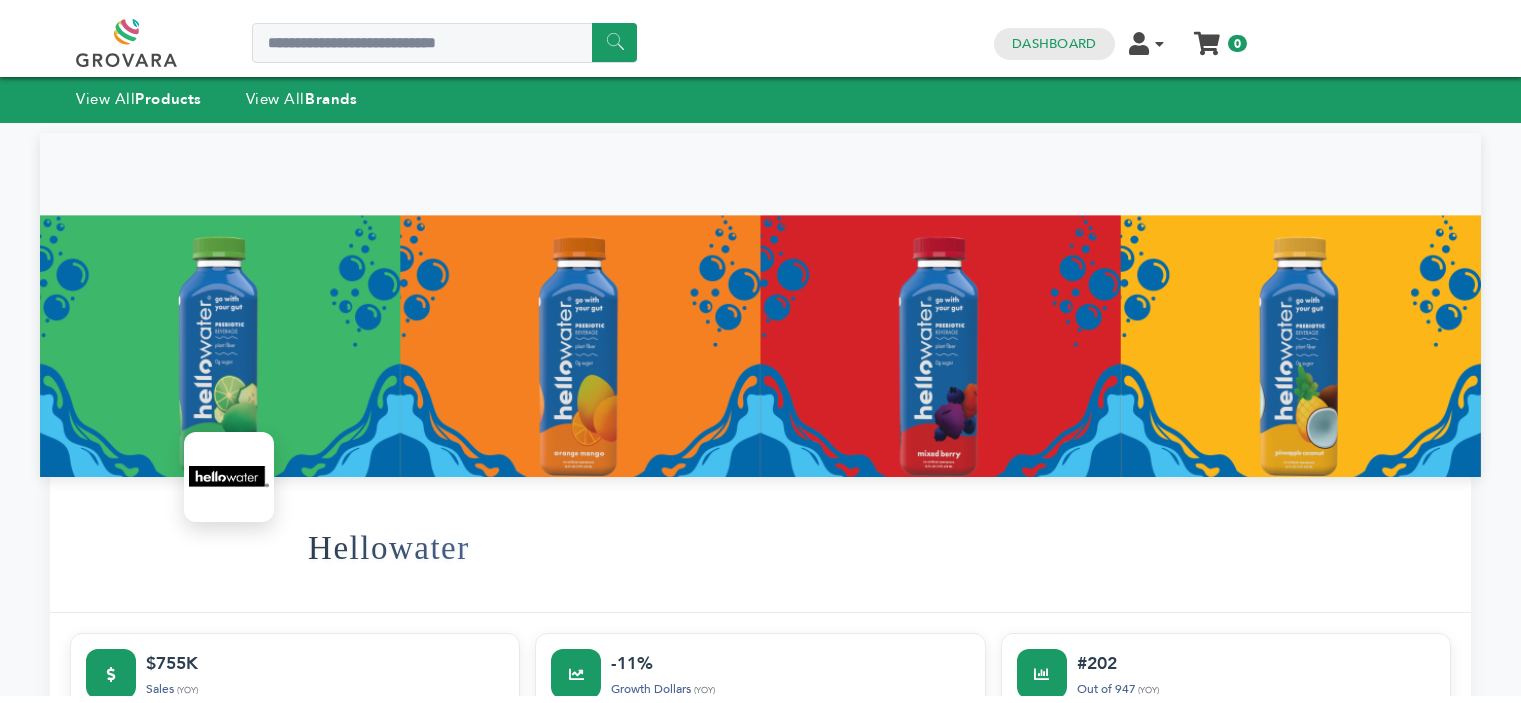 scroll, scrollTop: 0, scrollLeft: 0, axis: both 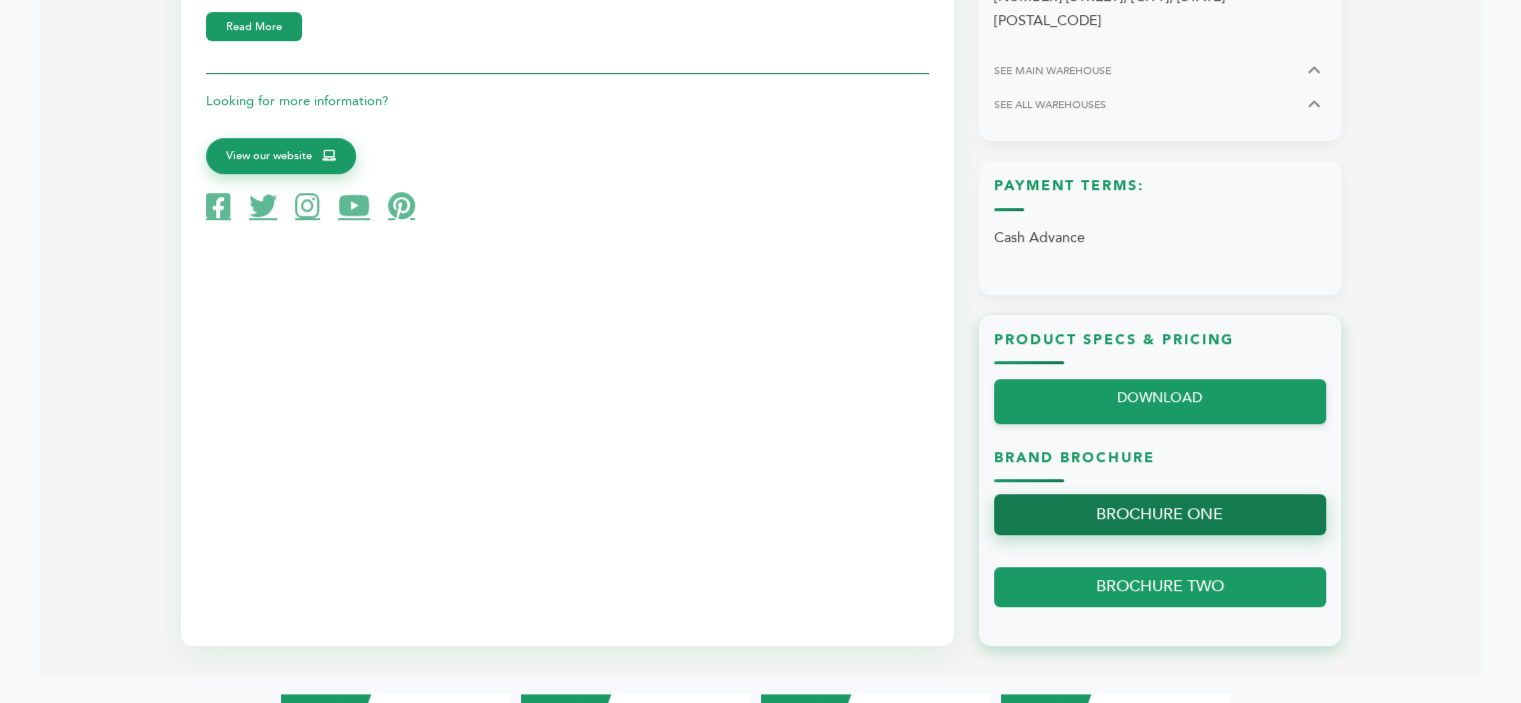 click on "BROCHURE ONE" at bounding box center (1160, 514) 